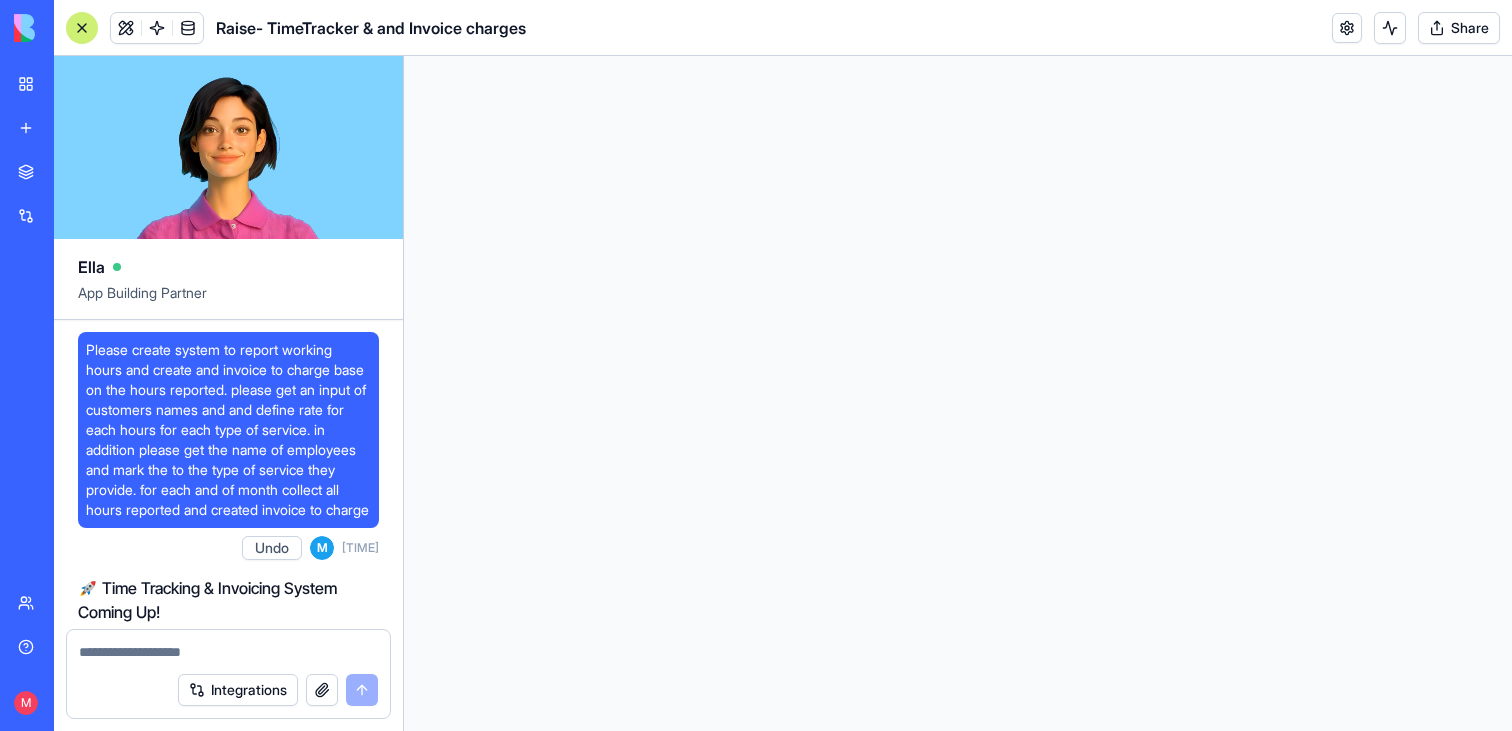 scroll, scrollTop: 0, scrollLeft: 0, axis: both 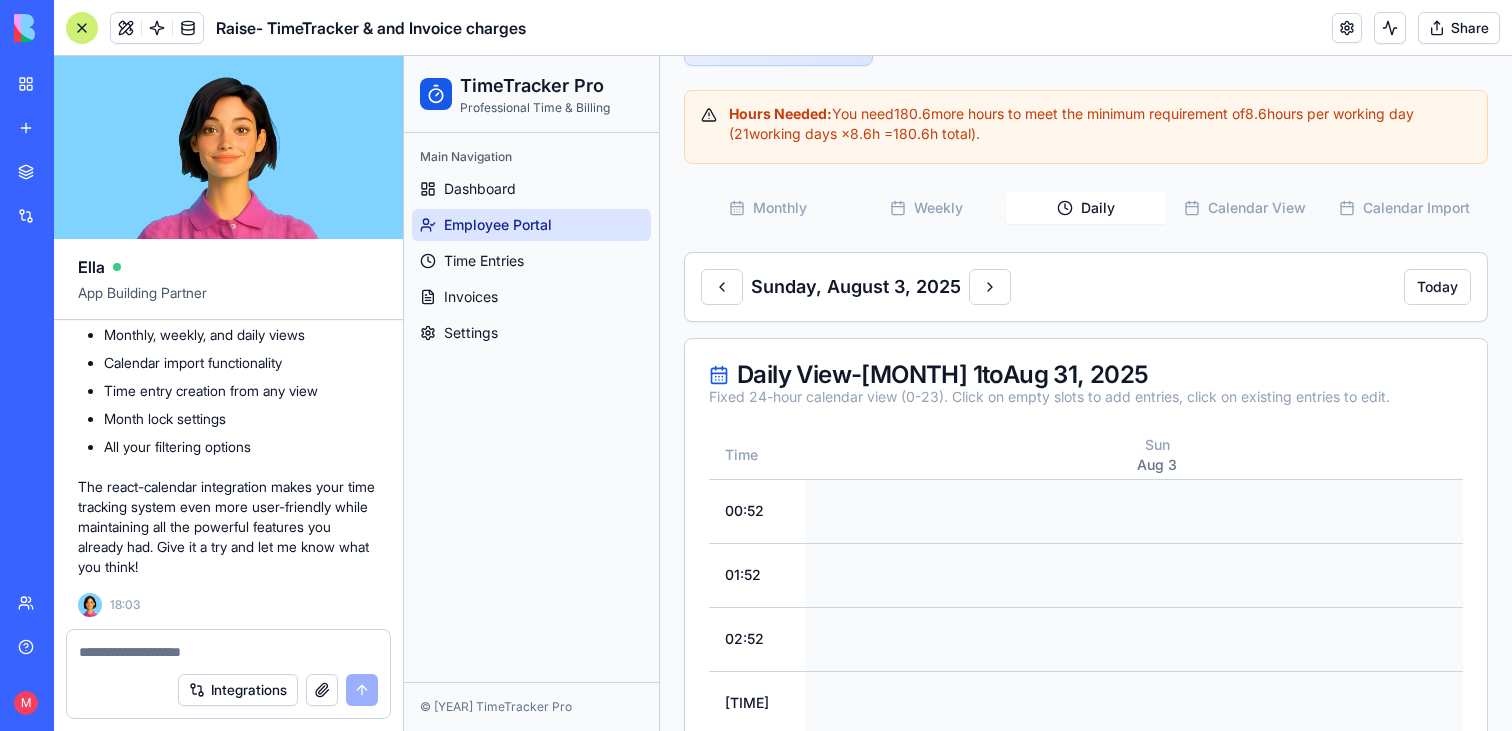click on "My workspace" at bounding box center [46, 84] 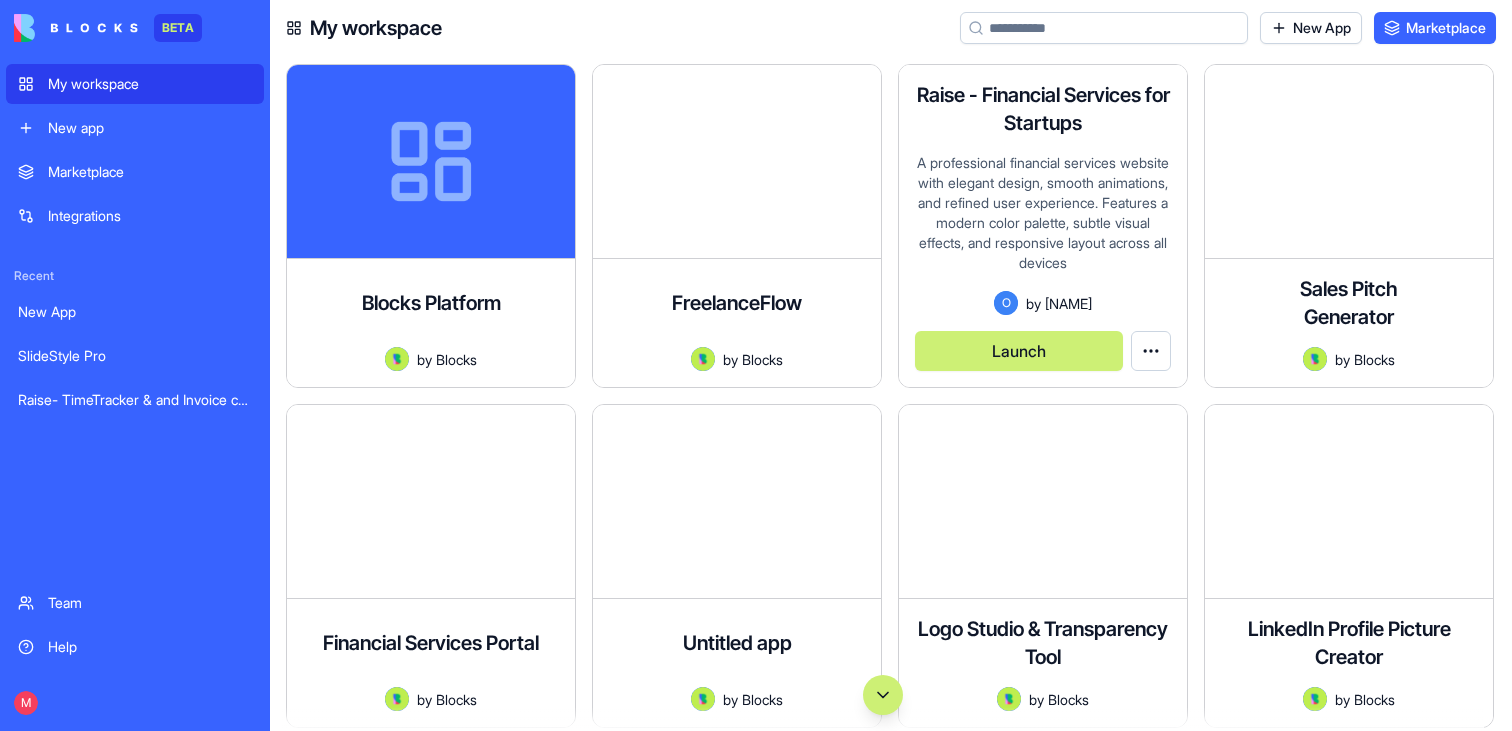 click on "Launch" at bounding box center [1019, 351] 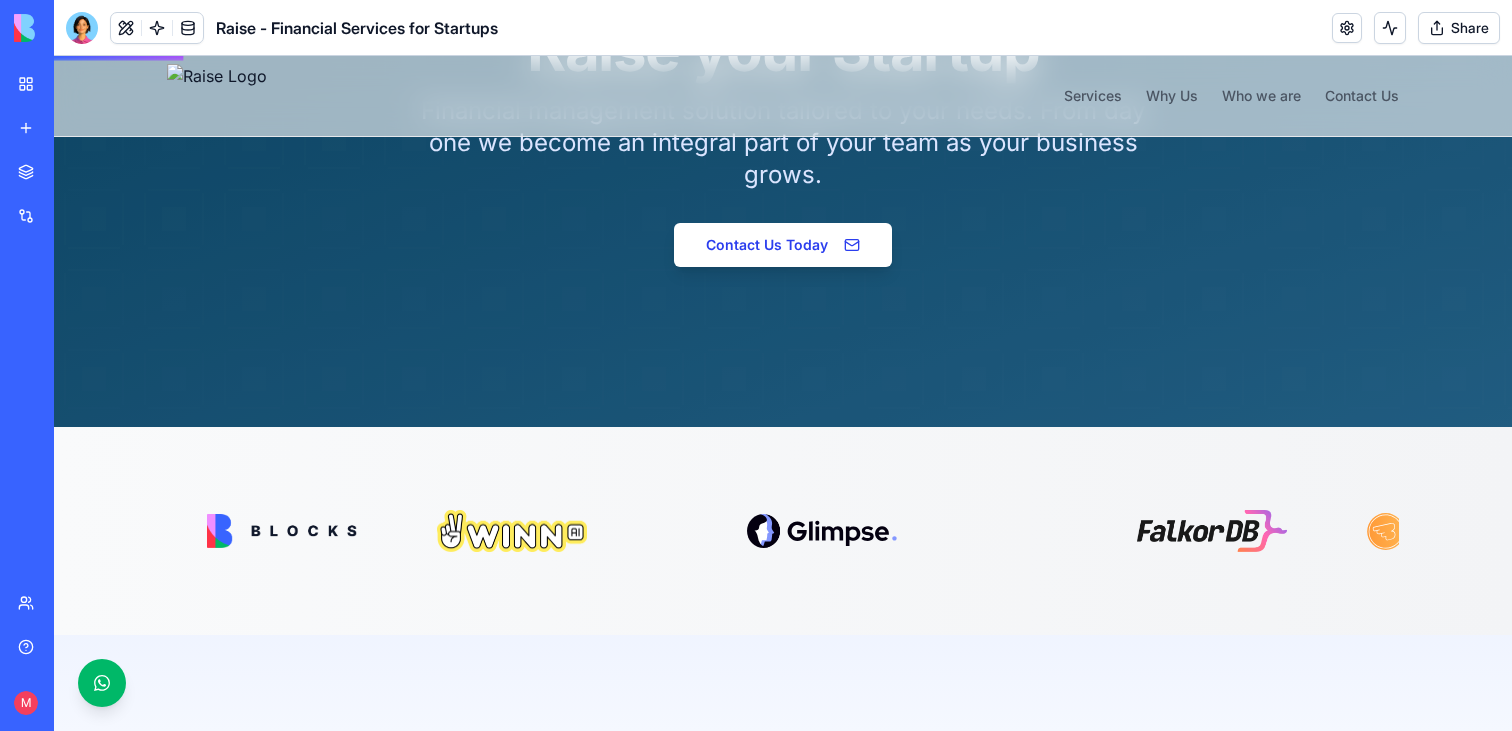 scroll, scrollTop: 280, scrollLeft: 0, axis: vertical 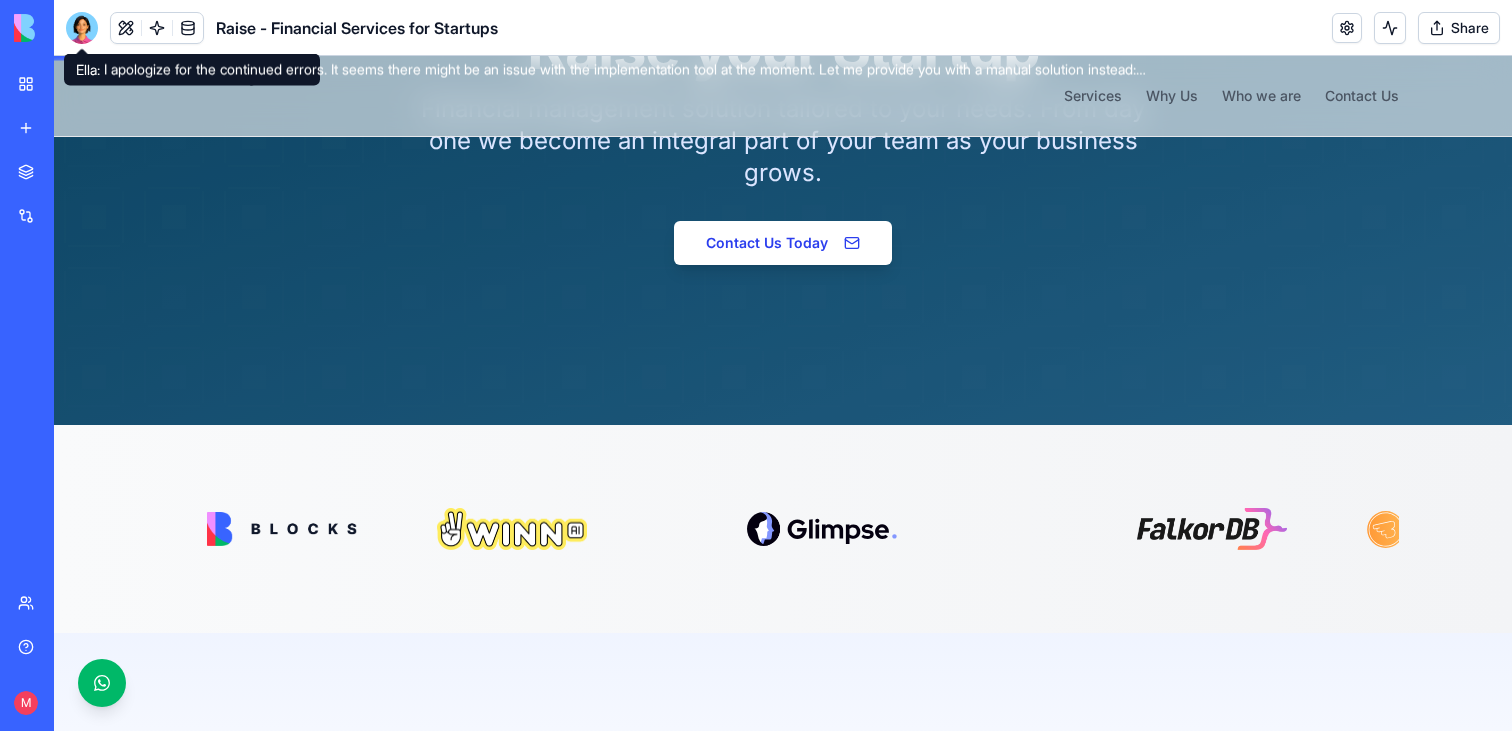 click at bounding box center [82, 28] 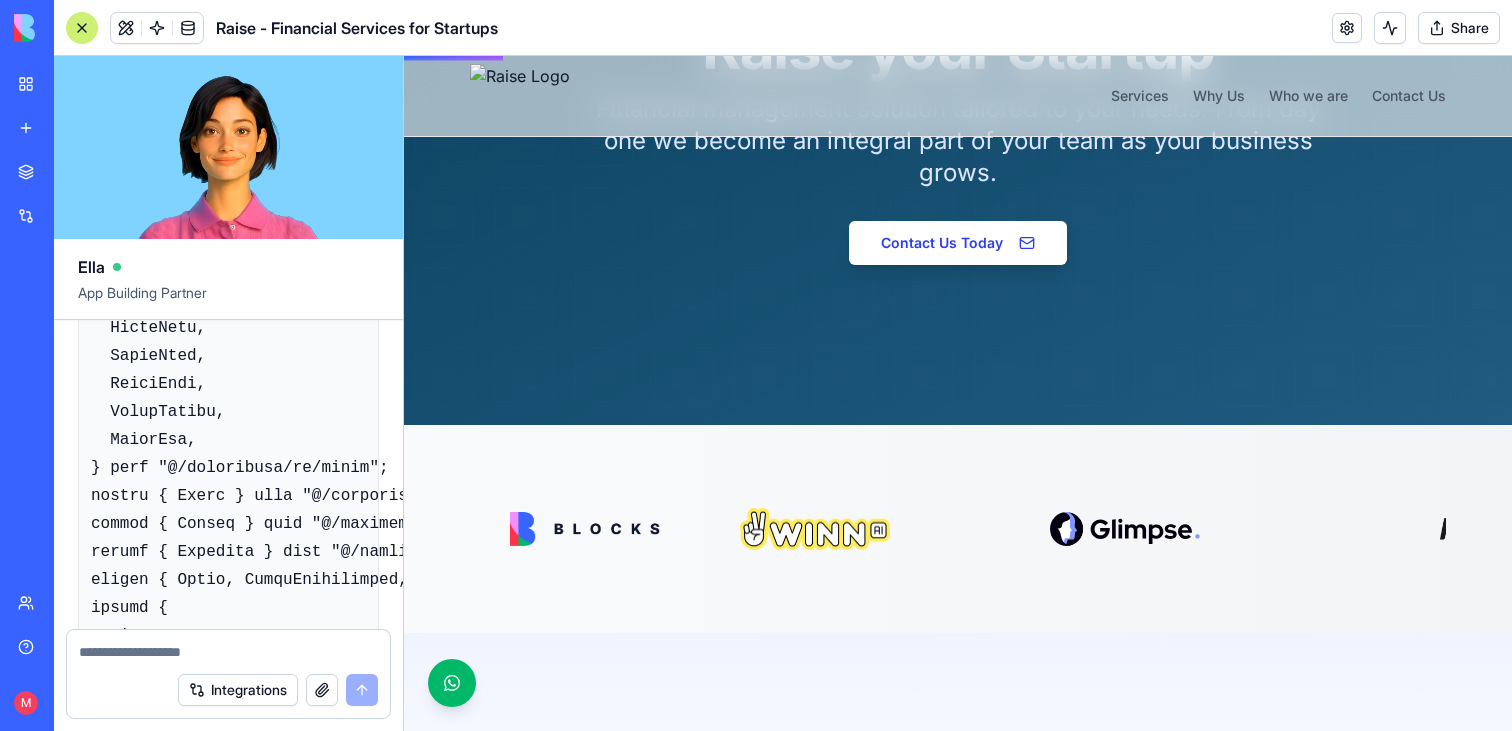 scroll, scrollTop: 232351, scrollLeft: 0, axis: vertical 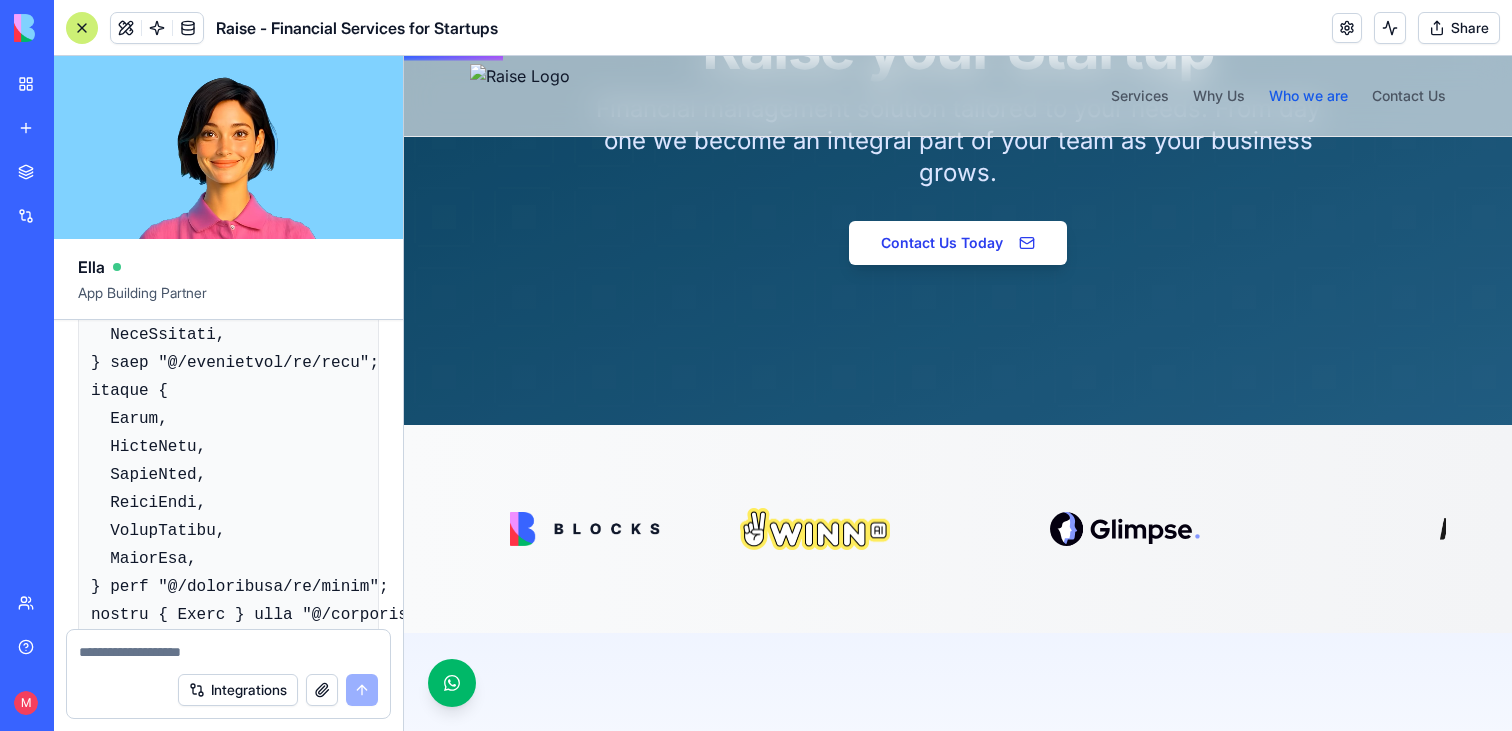 type 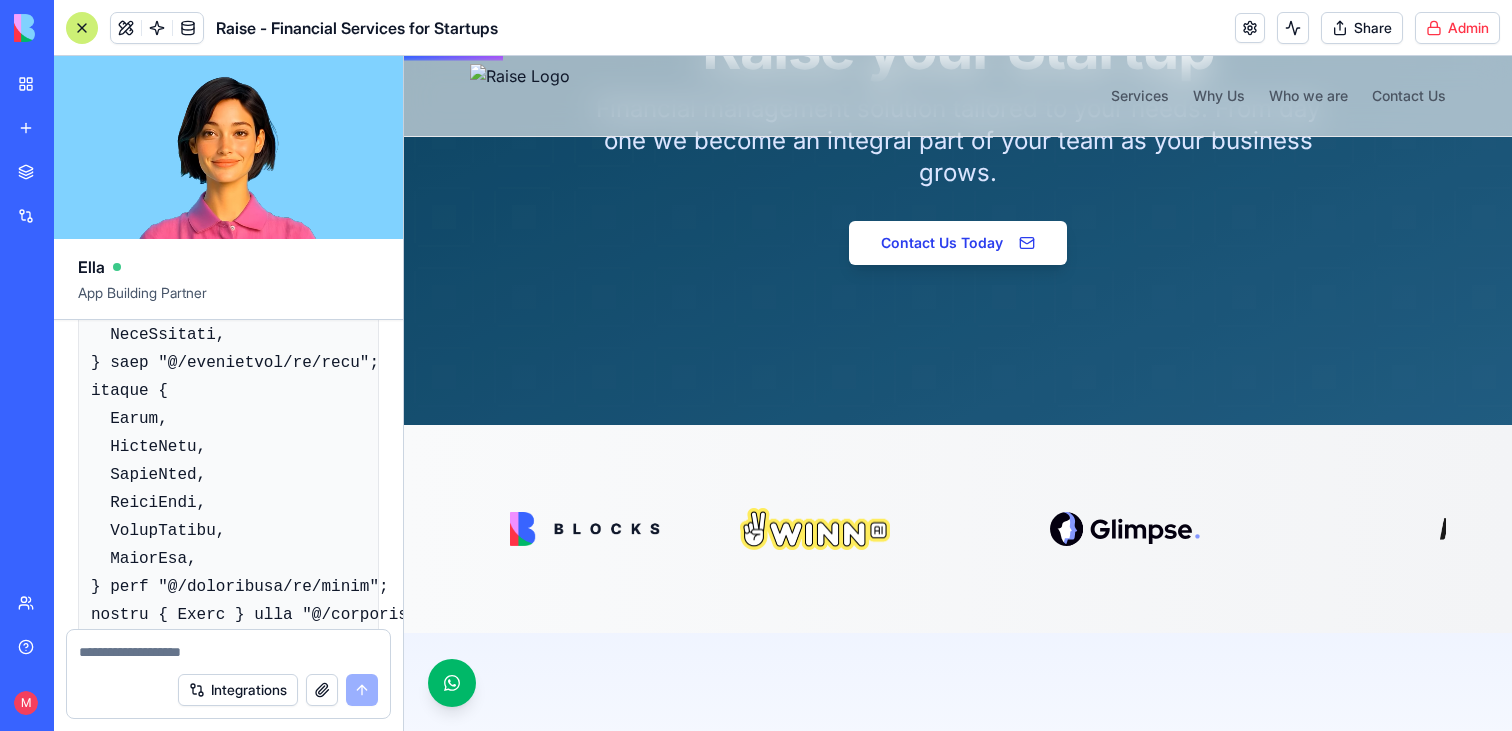 click on "BETA My workspace New app Marketplace Integrations Recent New App SlideStyle Pro Raise- TimeTracker & and Invoice charges Team Help M Raise - Financial Services for Startups Share Admin [NAME] App Building Partner Build me a website for myself. I have a company that provide a CFO & accountant services. Please take all my company information from the linkedin and about myself.
Please give me a management page where I can upload names, linkedin URL and pictures of customers and it'll be presented in the website. And also a place to upload my company data and picture
Here is my Linkedin: https://il.linkedin.com/in/[NAME]
Undo M 16:21 Hi [NAME]! I'm going to build you a professional website for your CFO & accountant services company. Let me get started right away! 🌟
🚀 Professional Financial Services Website Coming Up!
Let me check your current app details and LinkedIn information to create a website that perfectly represents your business.
16:25 Undo M 16:29
16:33 Undo M" at bounding box center (756, 365) 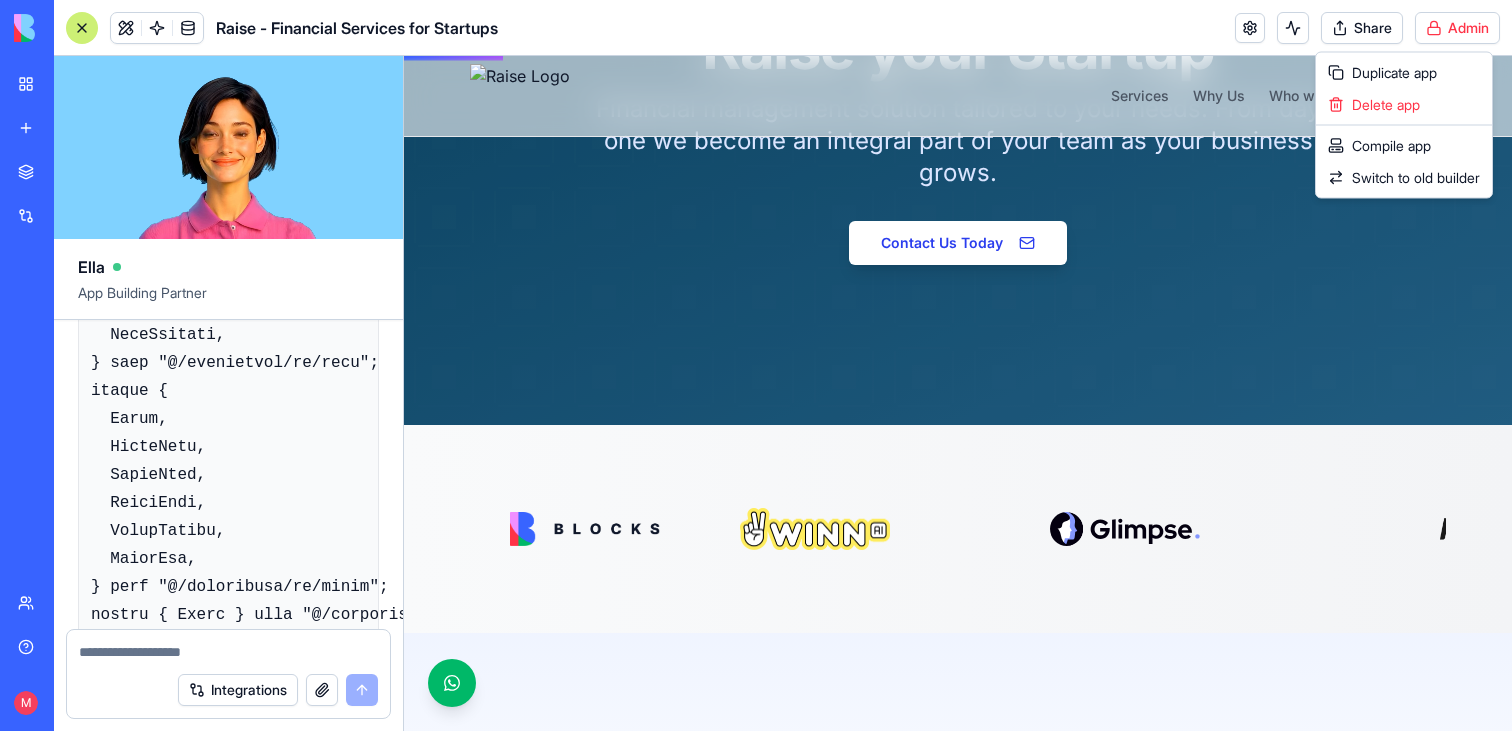 click on "BETA My workspace New app Marketplace Integrations Recent New App SlideStyle Pro Raise- TimeTracker & and Invoice charges Team Help M Raise - Financial Services for Startups Share Admin [NAME] App Building Partner Build me a website for myself. I have a company that provide a CFO & accountant services. Please take all my company information from the linkedin and about myself.
Please give me a management page where I can upload names, linkedin URL and pictures of customers and it'll be presented in the website. And also a place to upload my company data and picture
Here is my Linkedin: https://il.linkedin.com/in/[NAME]
Undo M 16:21 Hi [NAME]! I'm going to build you a professional website for your CFO & accountant services company. Let me get started right away! 🌟
🚀 Professional Financial Services Website Coming Up!
Let me check your current app details and LinkedIn information to create a website that perfectly represents your business.
16:25 Undo M 16:29
16:33 Undo M" at bounding box center (756, 365) 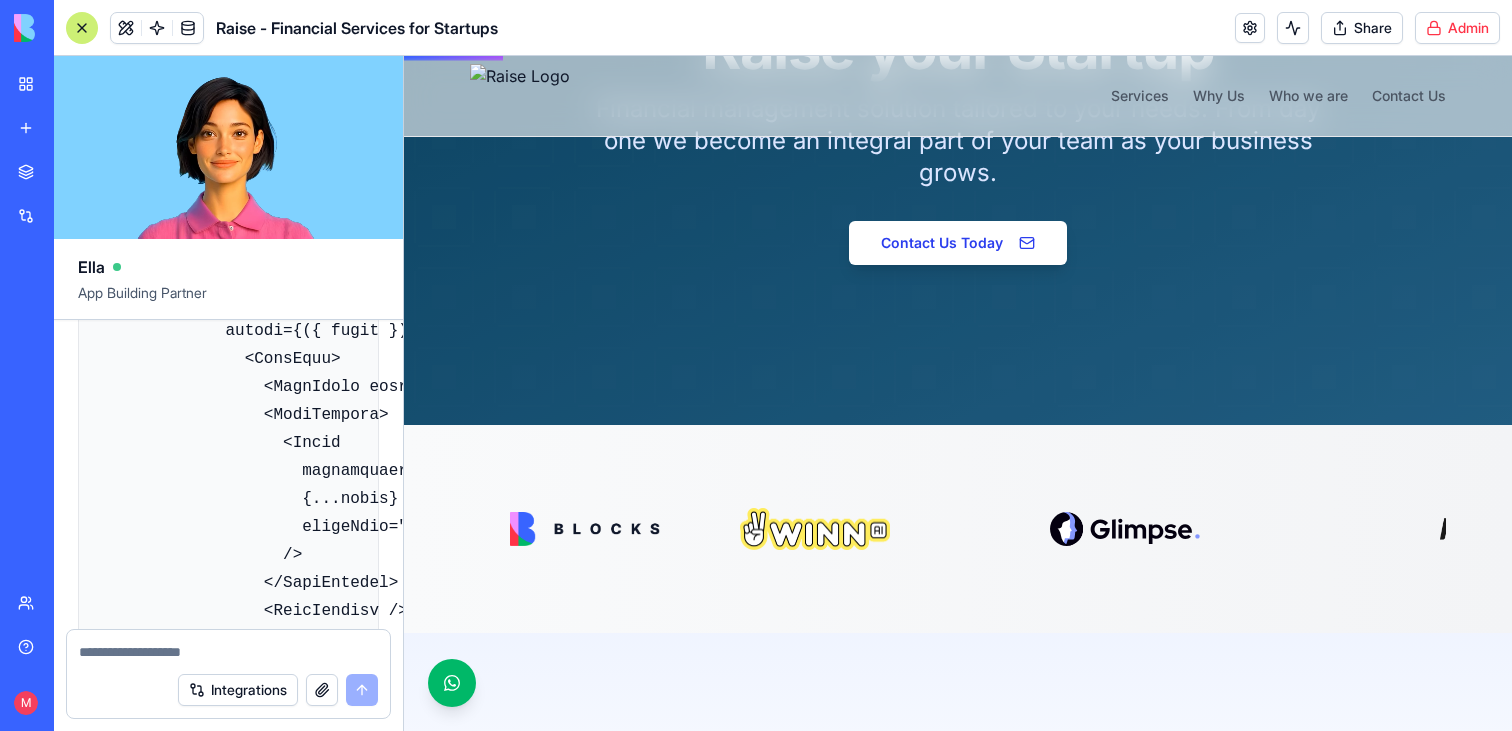 scroll, scrollTop: 221162, scrollLeft: 0, axis: vertical 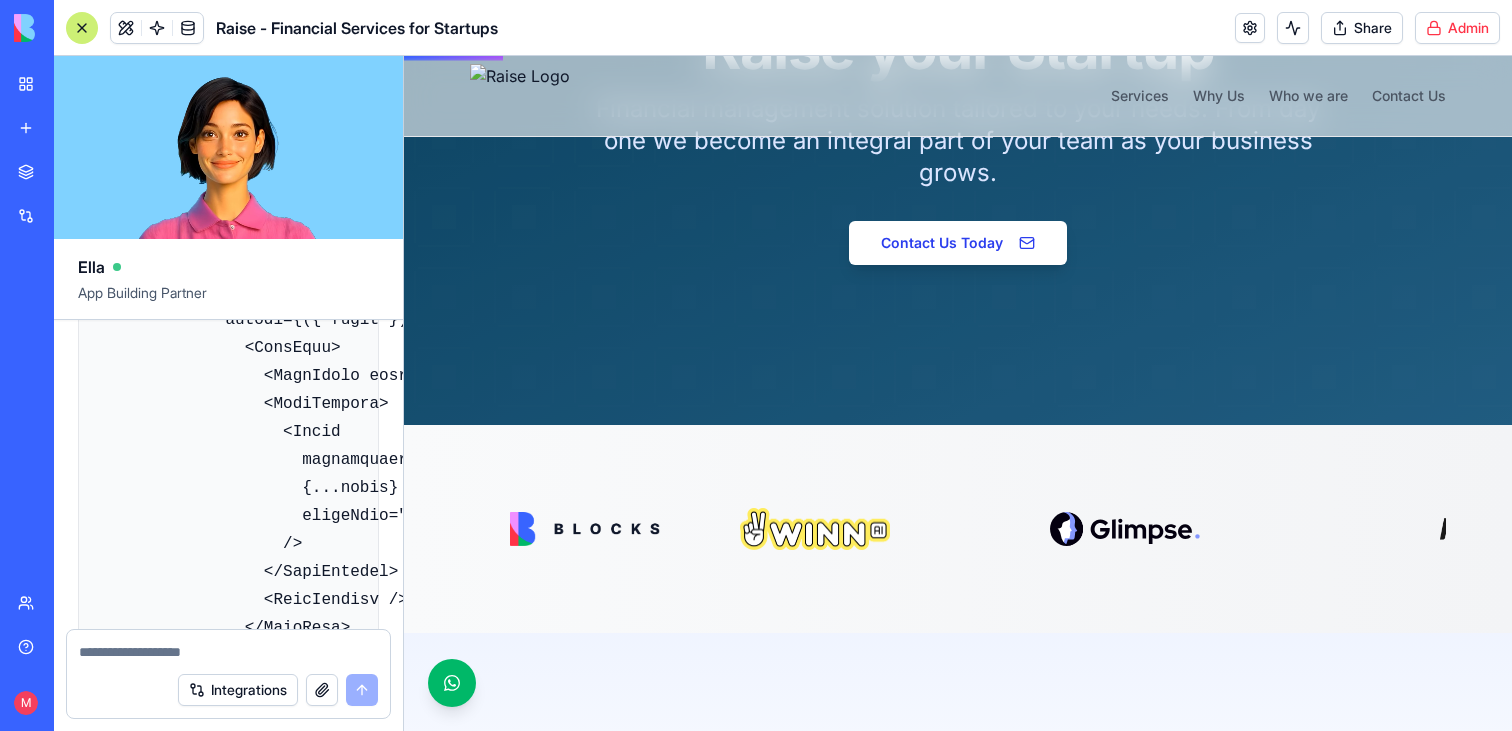 click at bounding box center (2039, 529) 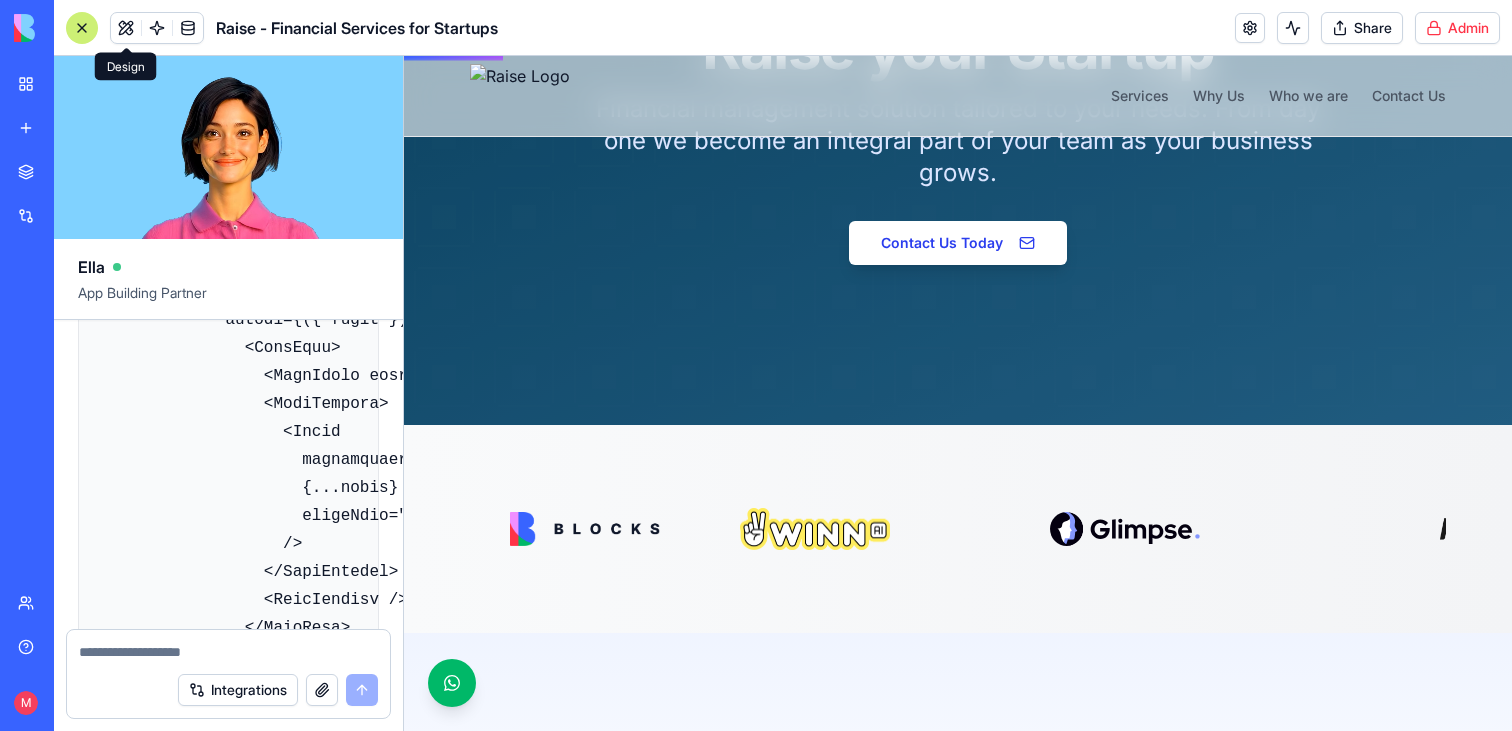 click at bounding box center (126, 28) 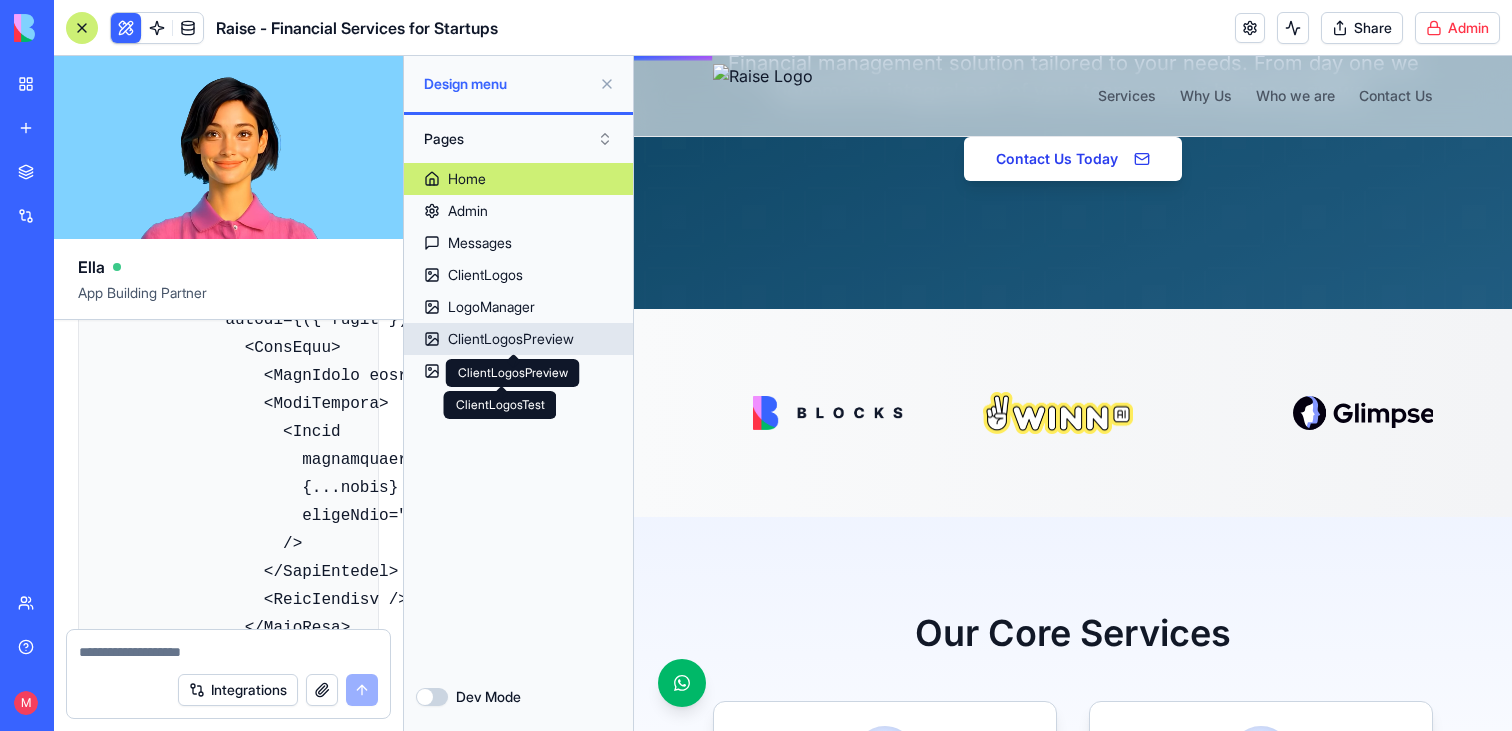 click on "LogoManager" at bounding box center [491, 307] 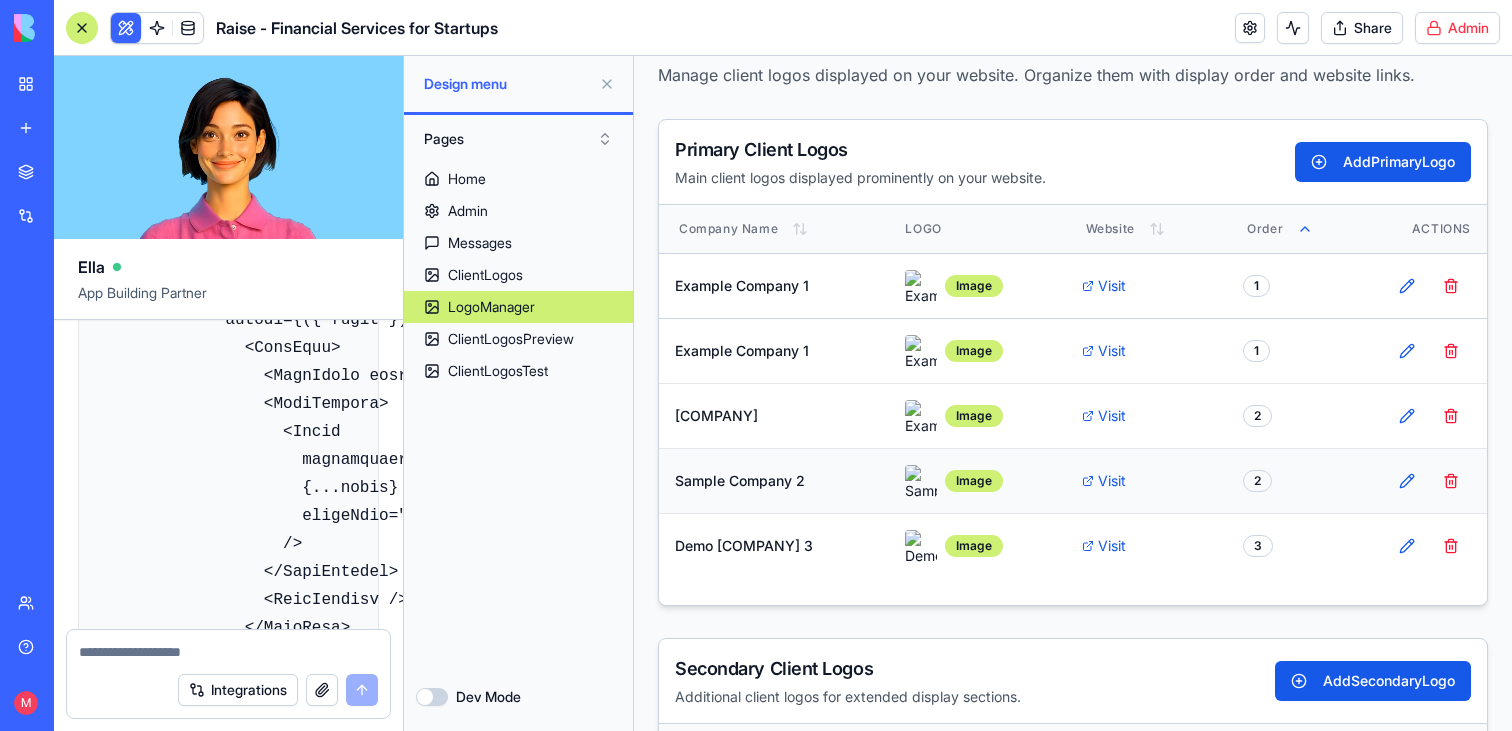 scroll, scrollTop: 0, scrollLeft: 0, axis: both 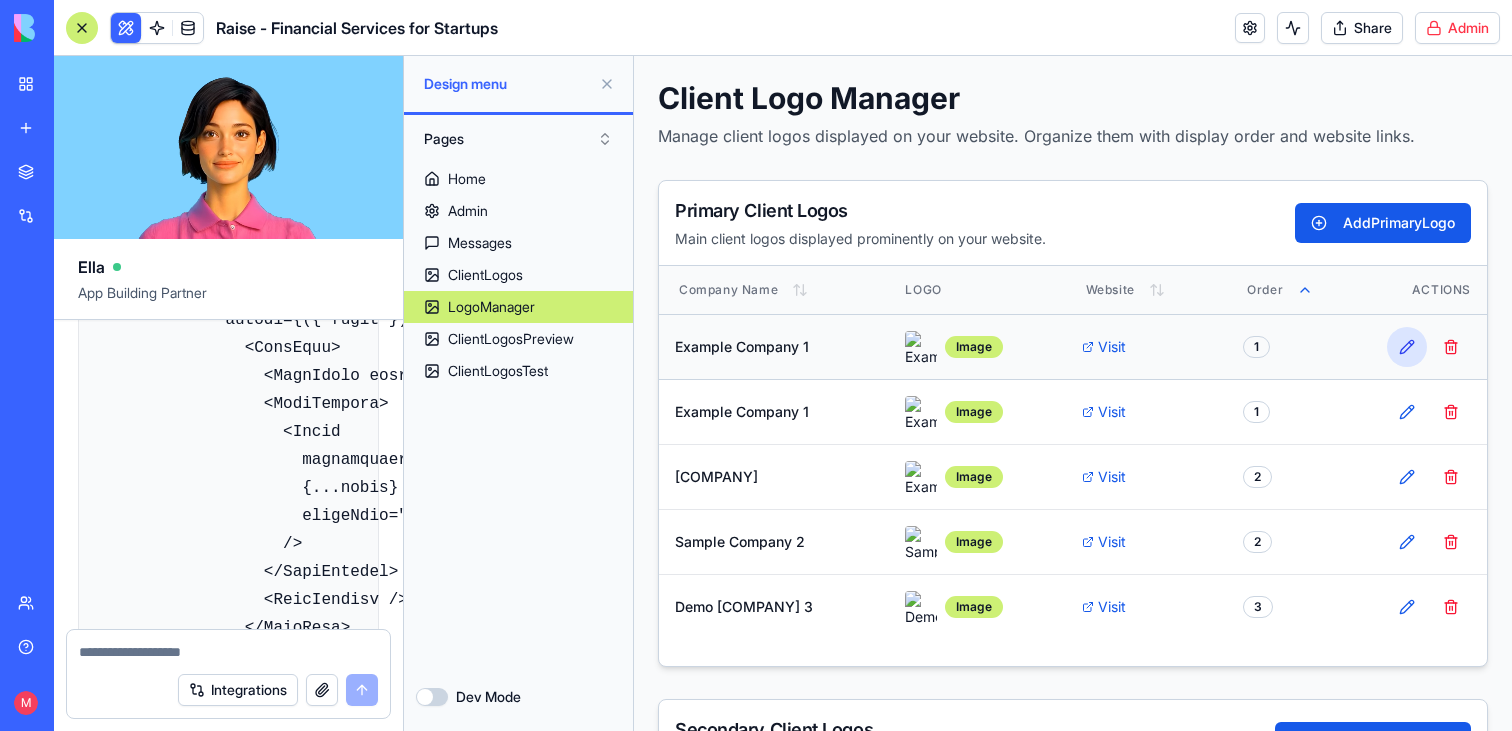 click on "Edit Logo" at bounding box center (1407, 347) 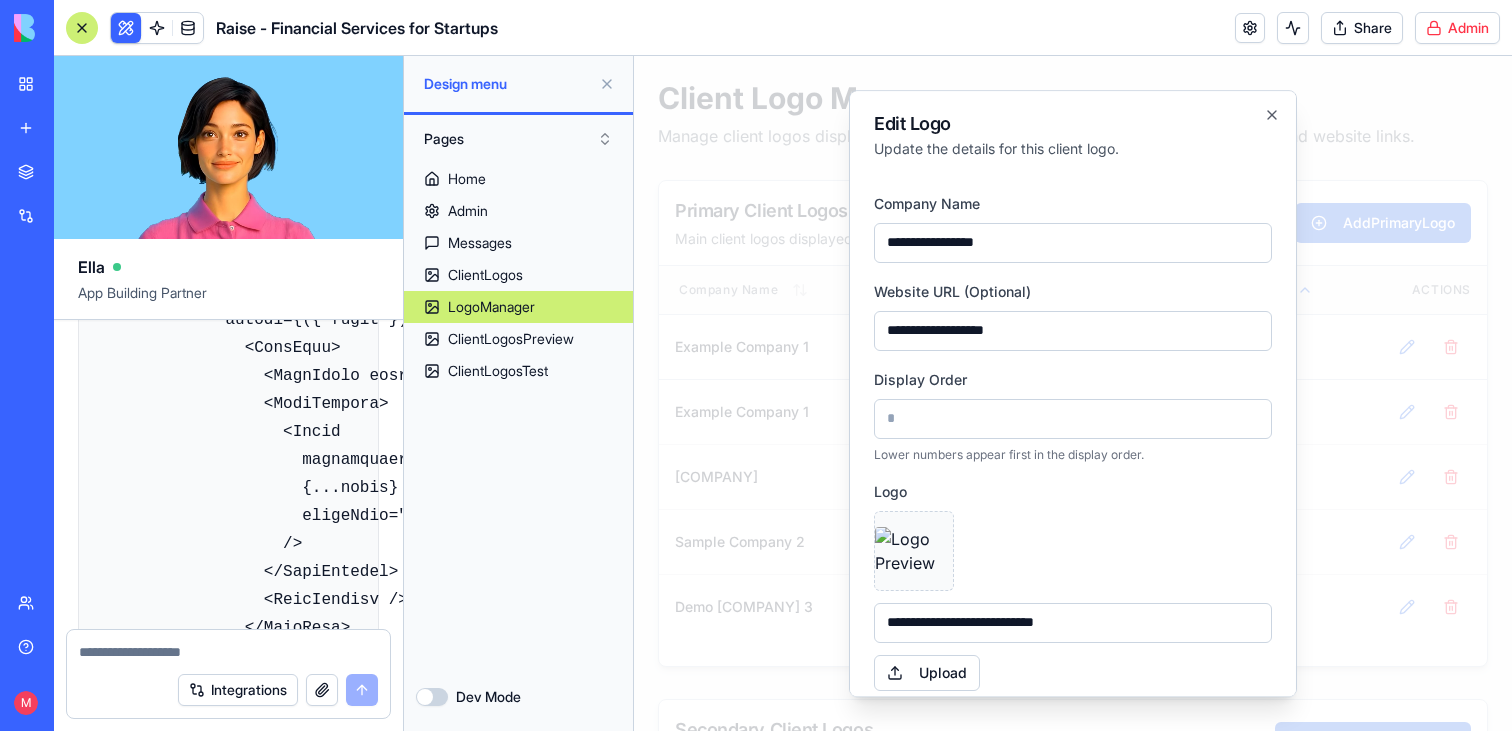 click at bounding box center (1073, 393) 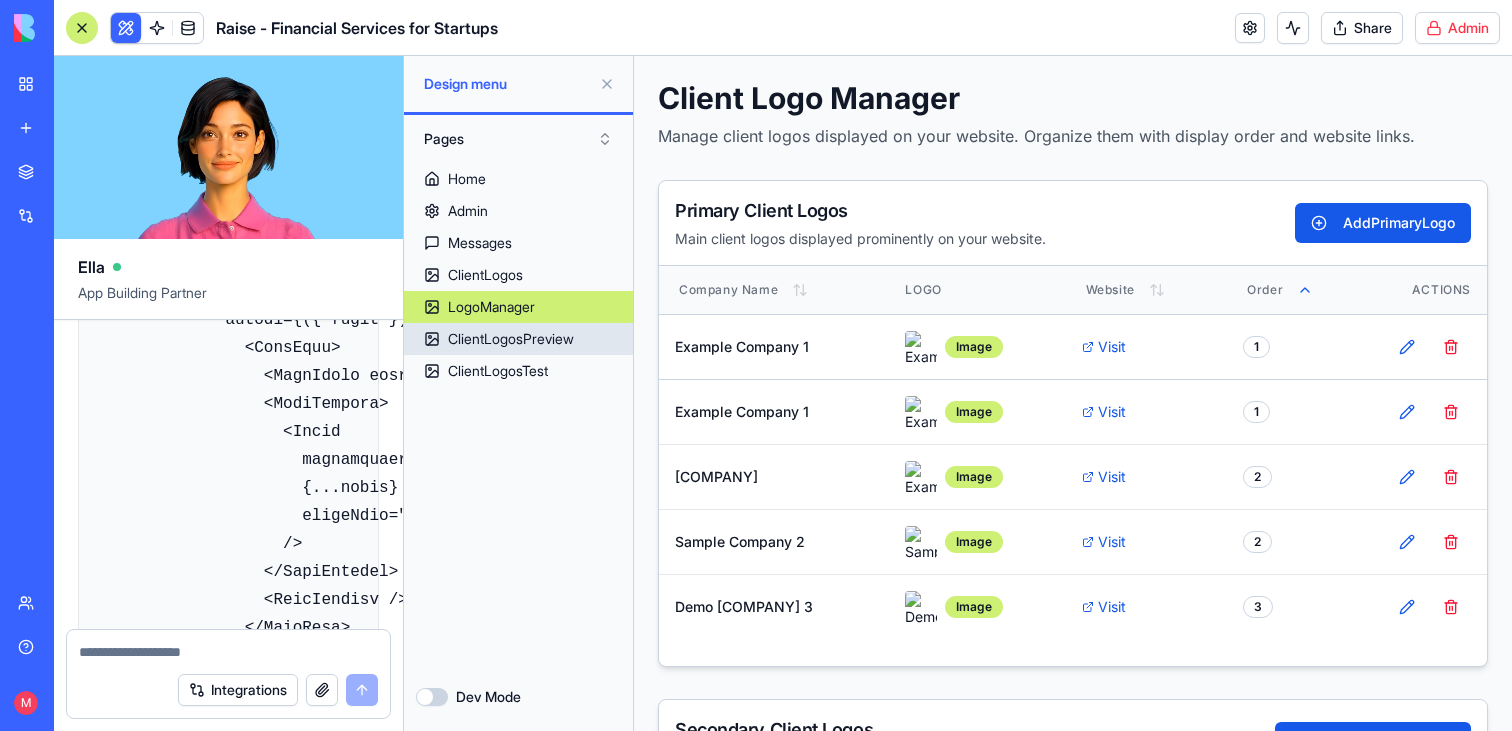click on "ClientLogosPreview" at bounding box center [511, 339] 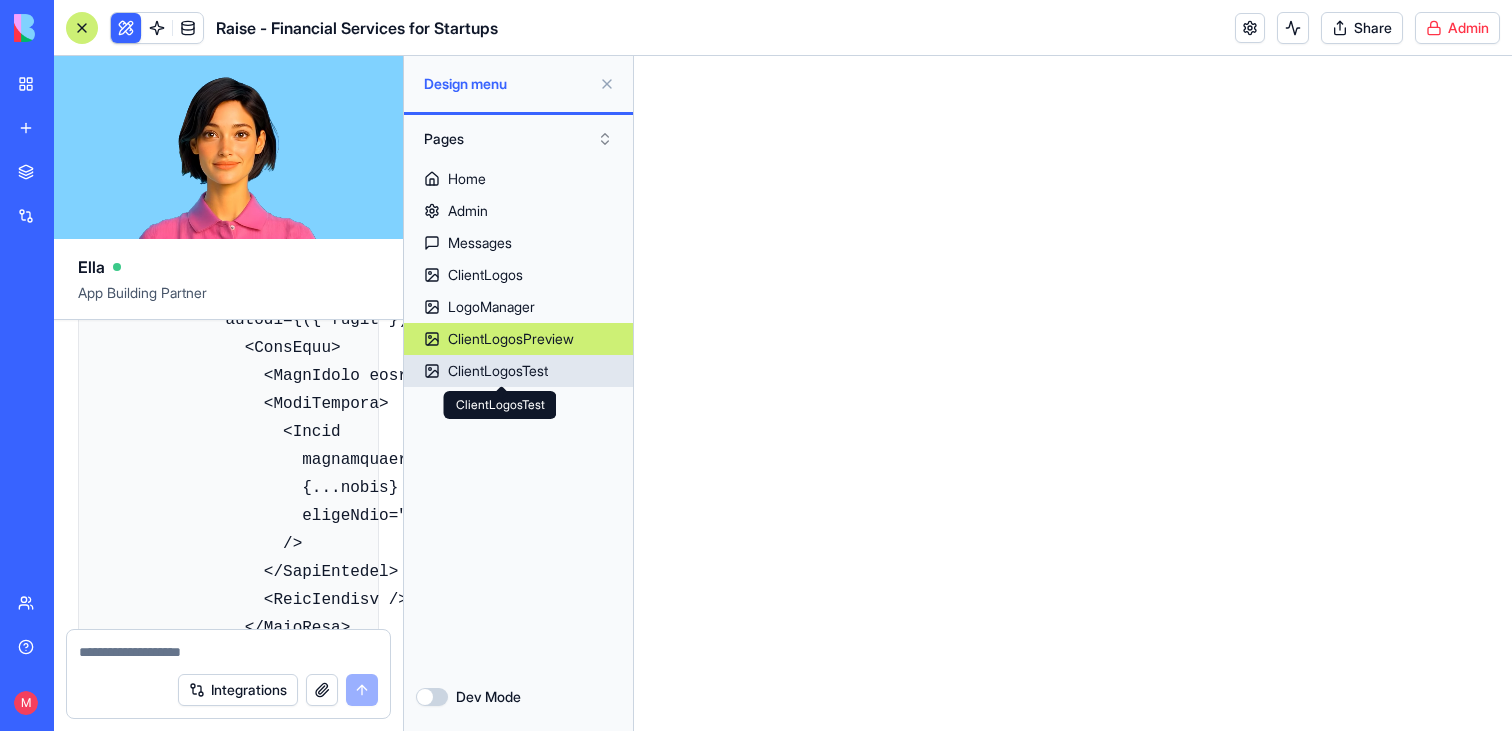 click on "ClientLogosTest" at bounding box center (518, 371) 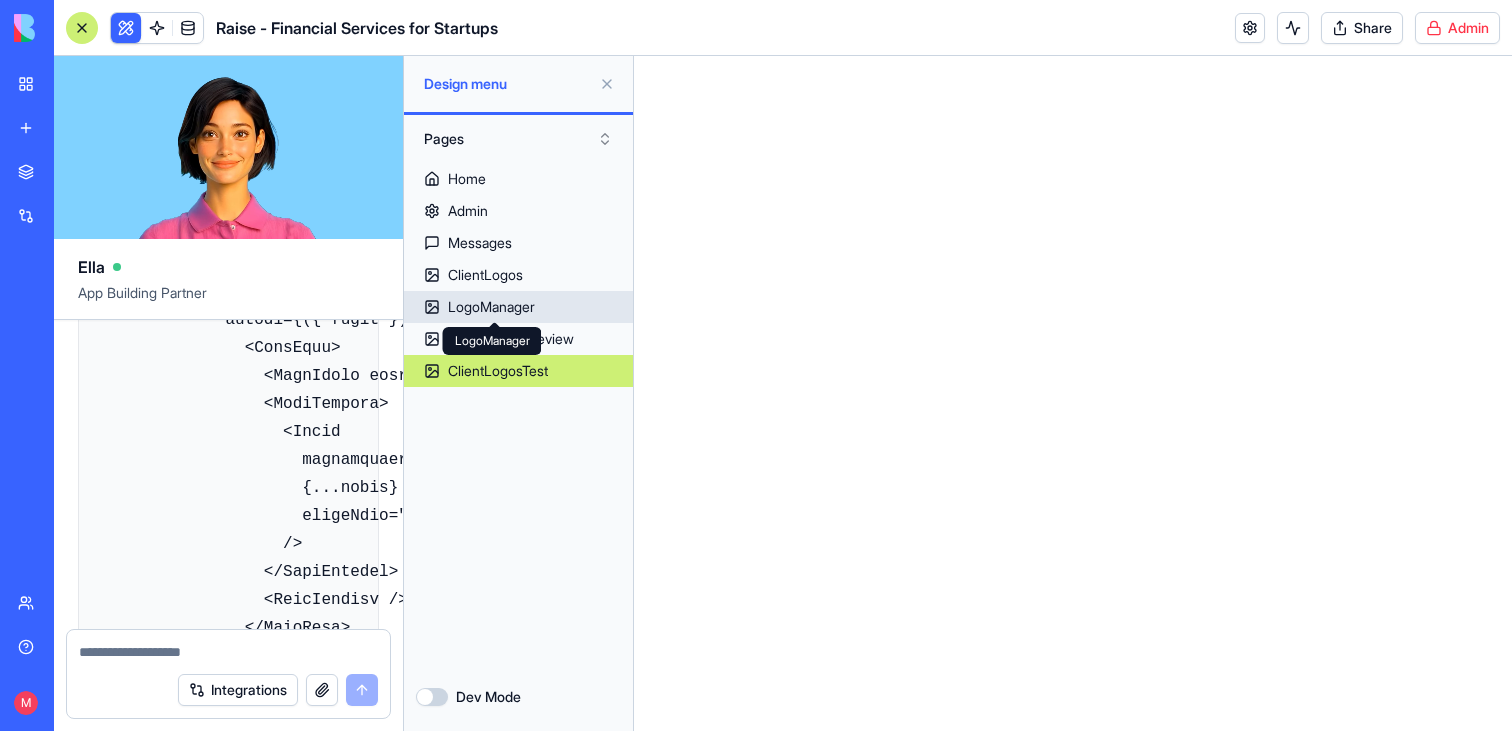 click on "LogoManager" at bounding box center (491, 307) 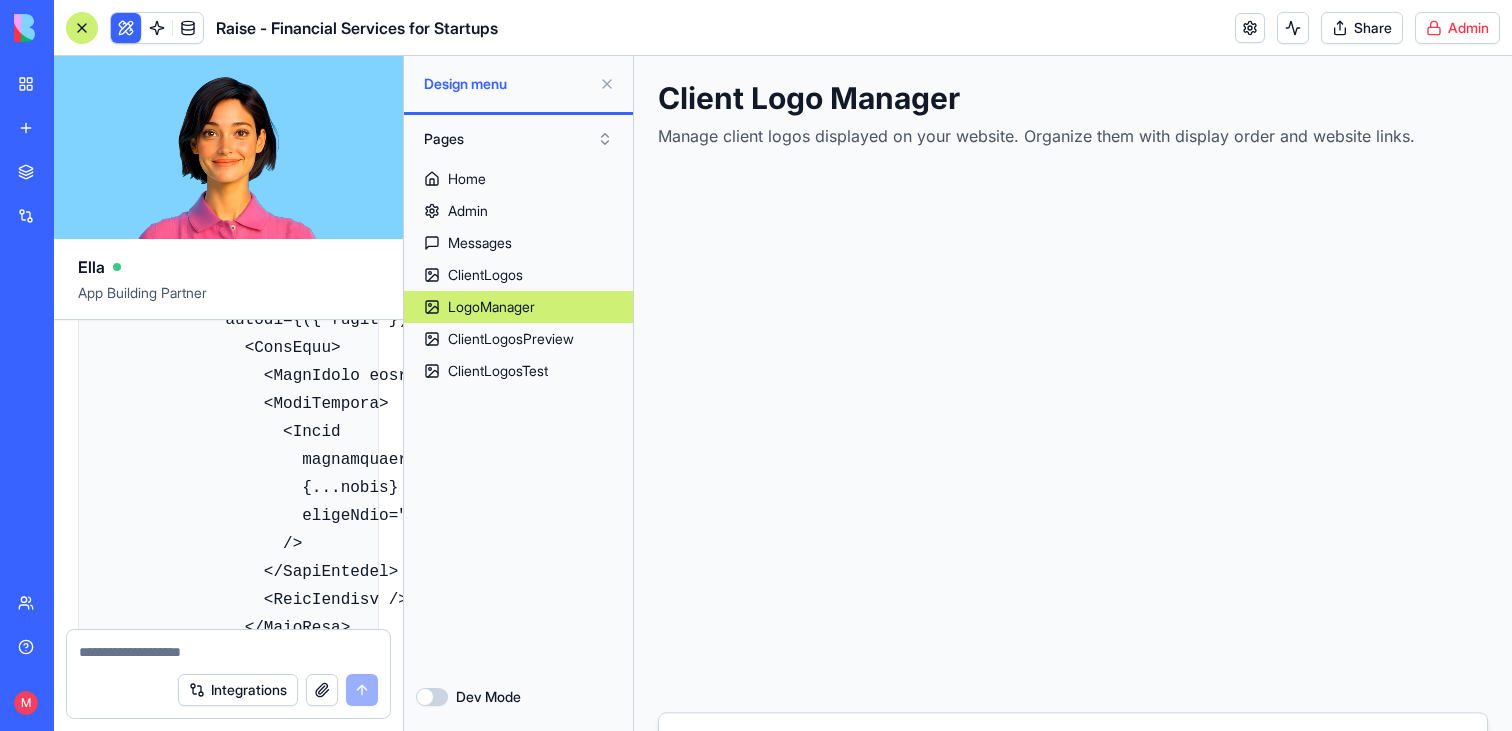 click on "LogoManager" at bounding box center (518, 307) 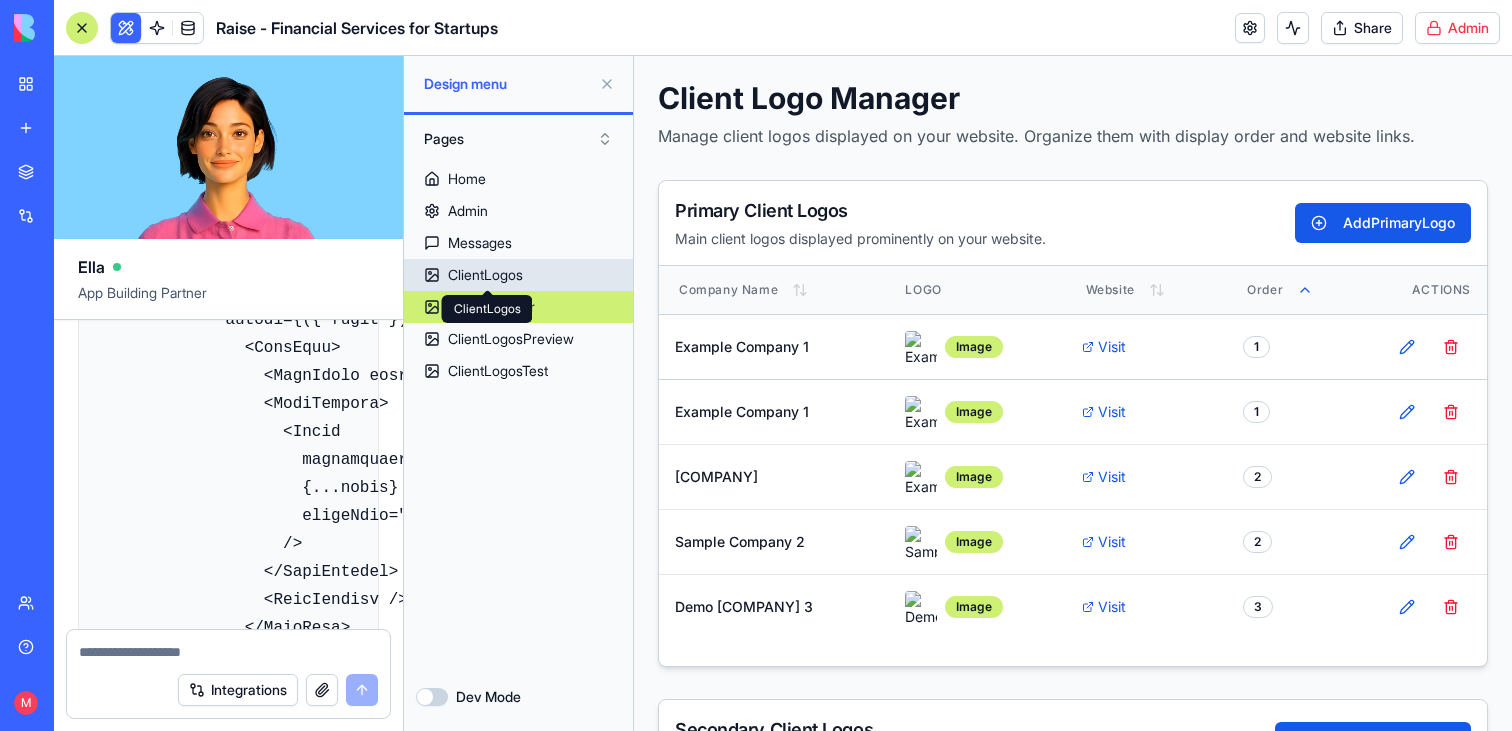 click on "ClientLogos" at bounding box center (485, 275) 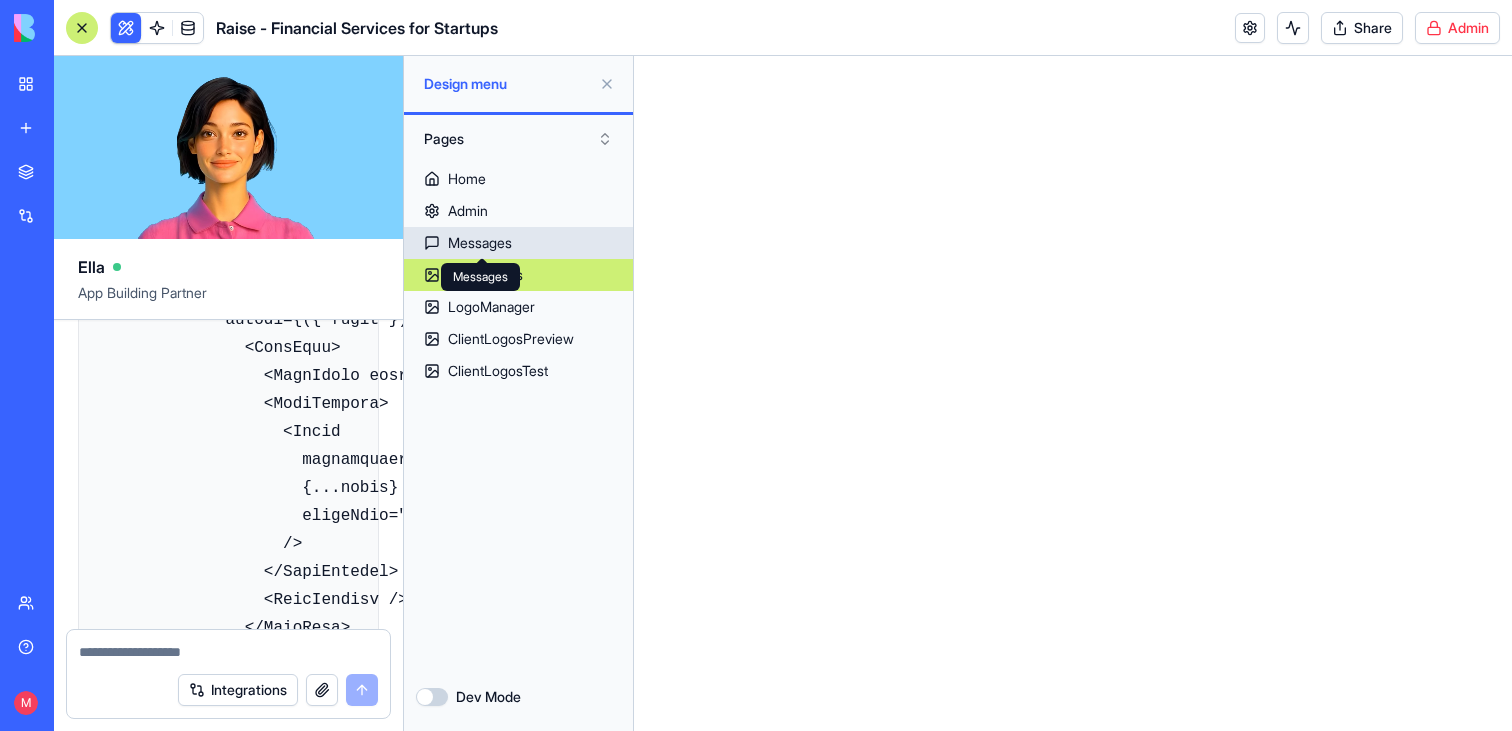 click on "Messages" at bounding box center [480, 243] 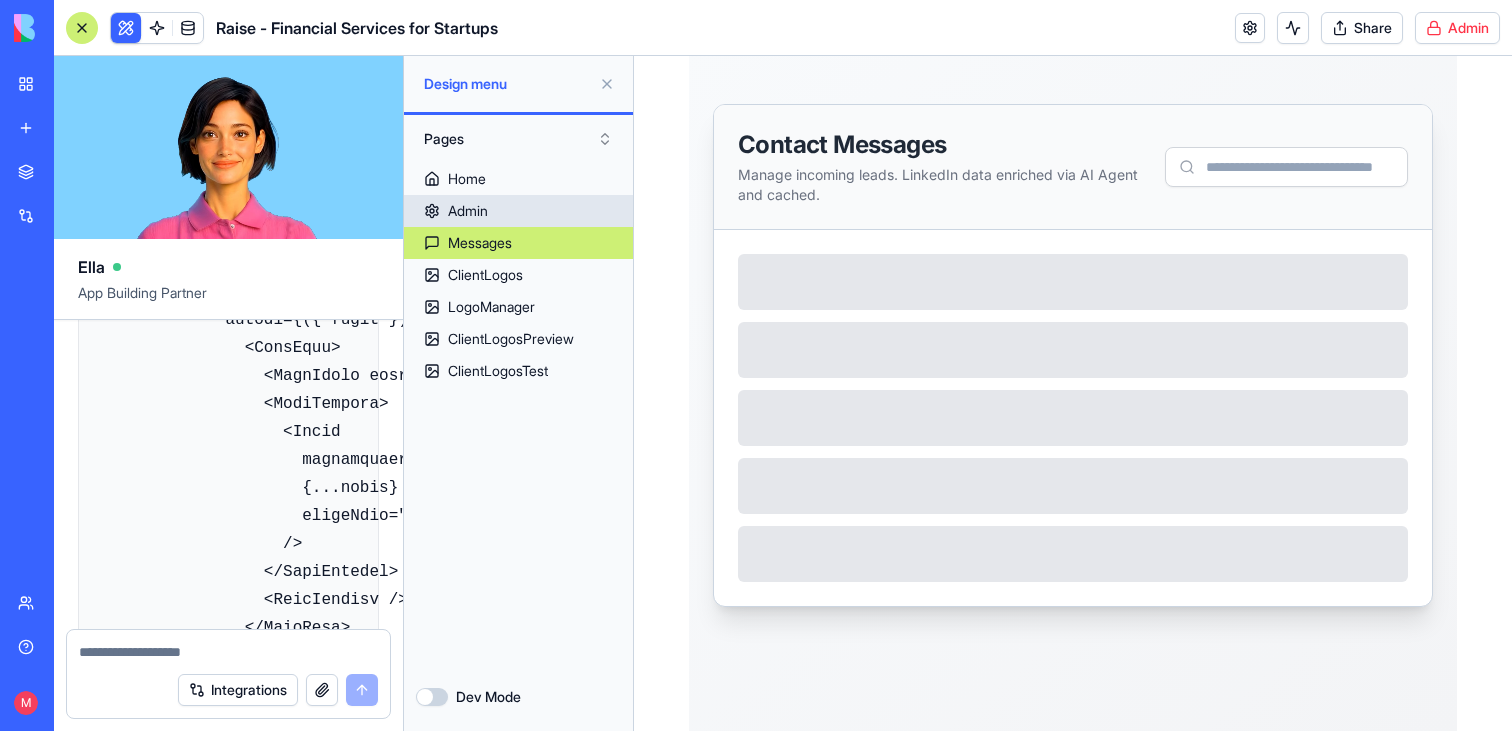 click on "Admin" at bounding box center [518, 211] 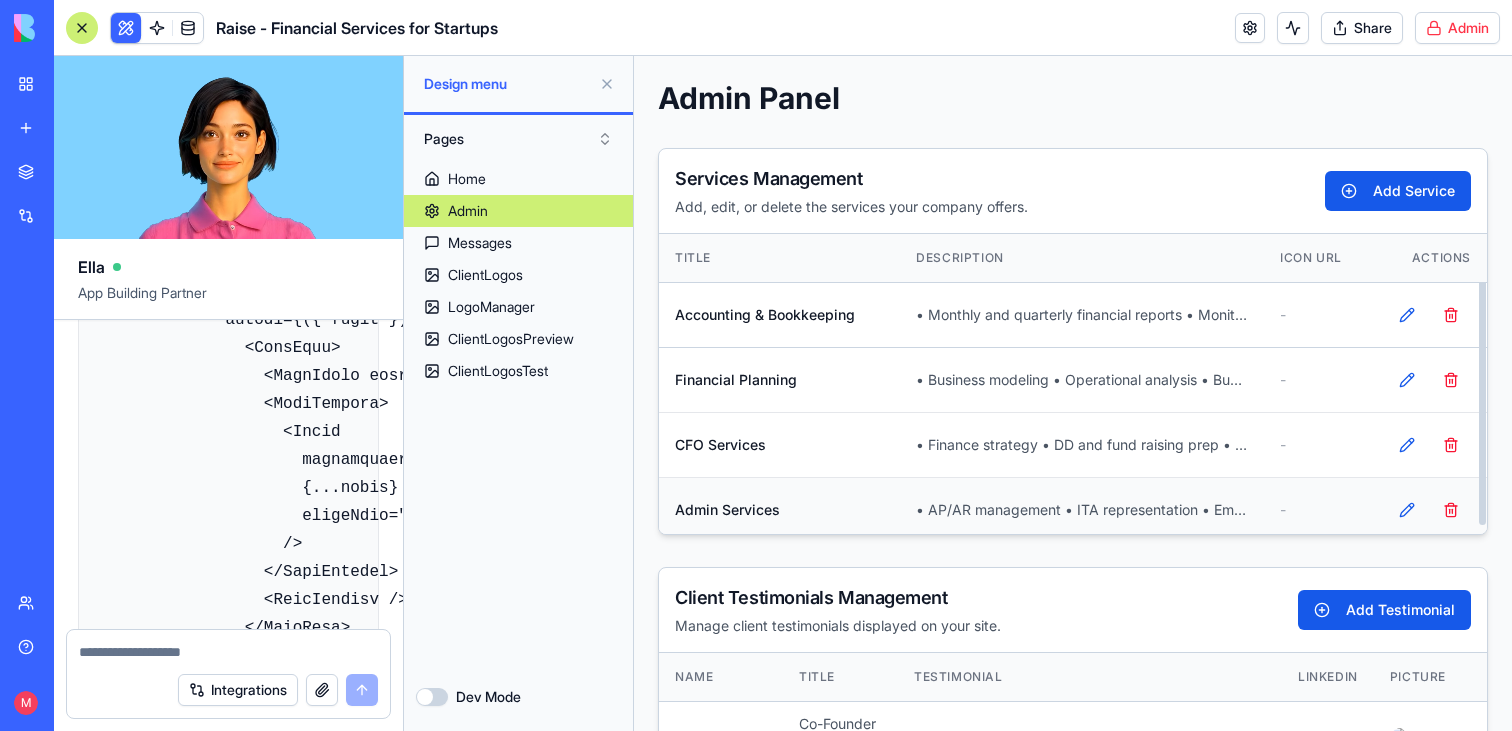 scroll, scrollTop: 7, scrollLeft: 0, axis: vertical 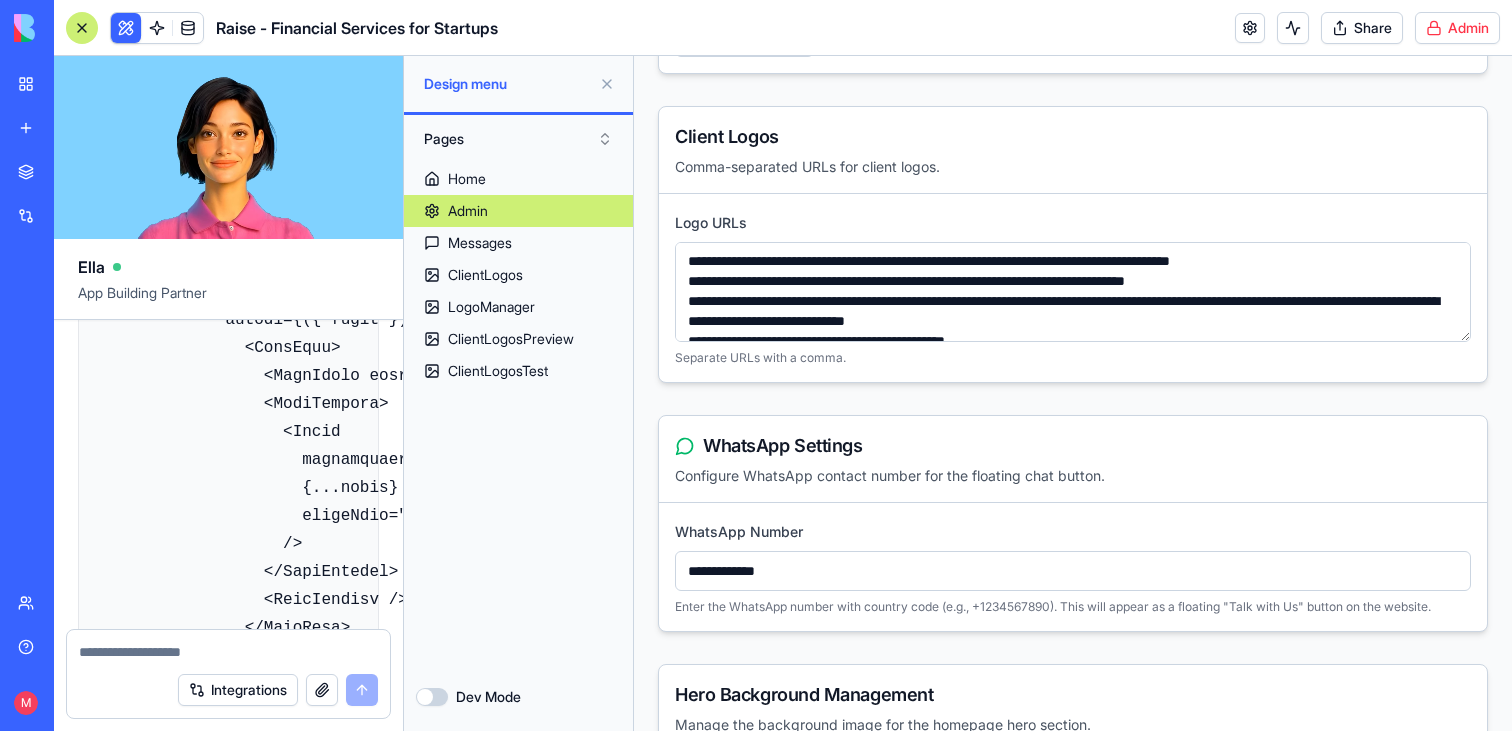 click at bounding box center (228, 652) 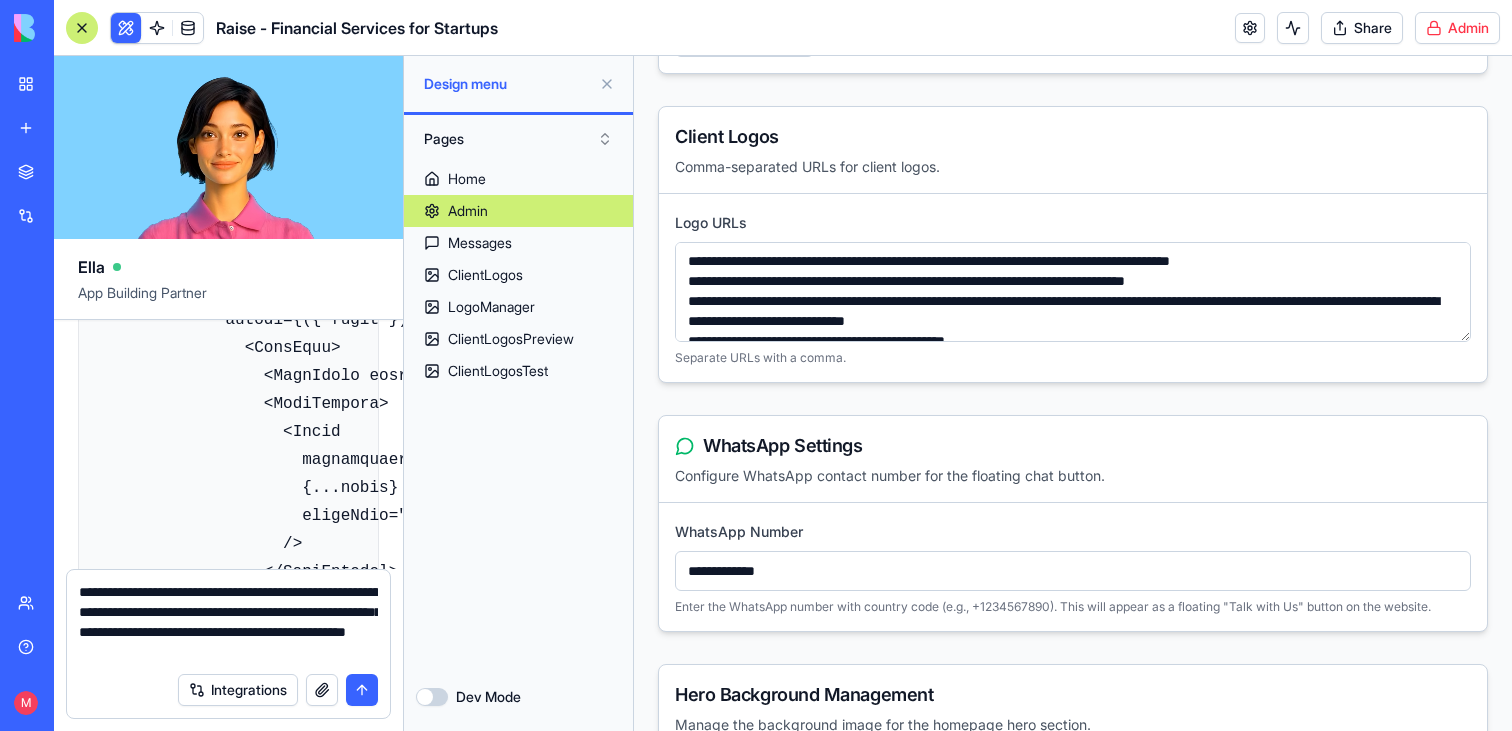 type on "**********" 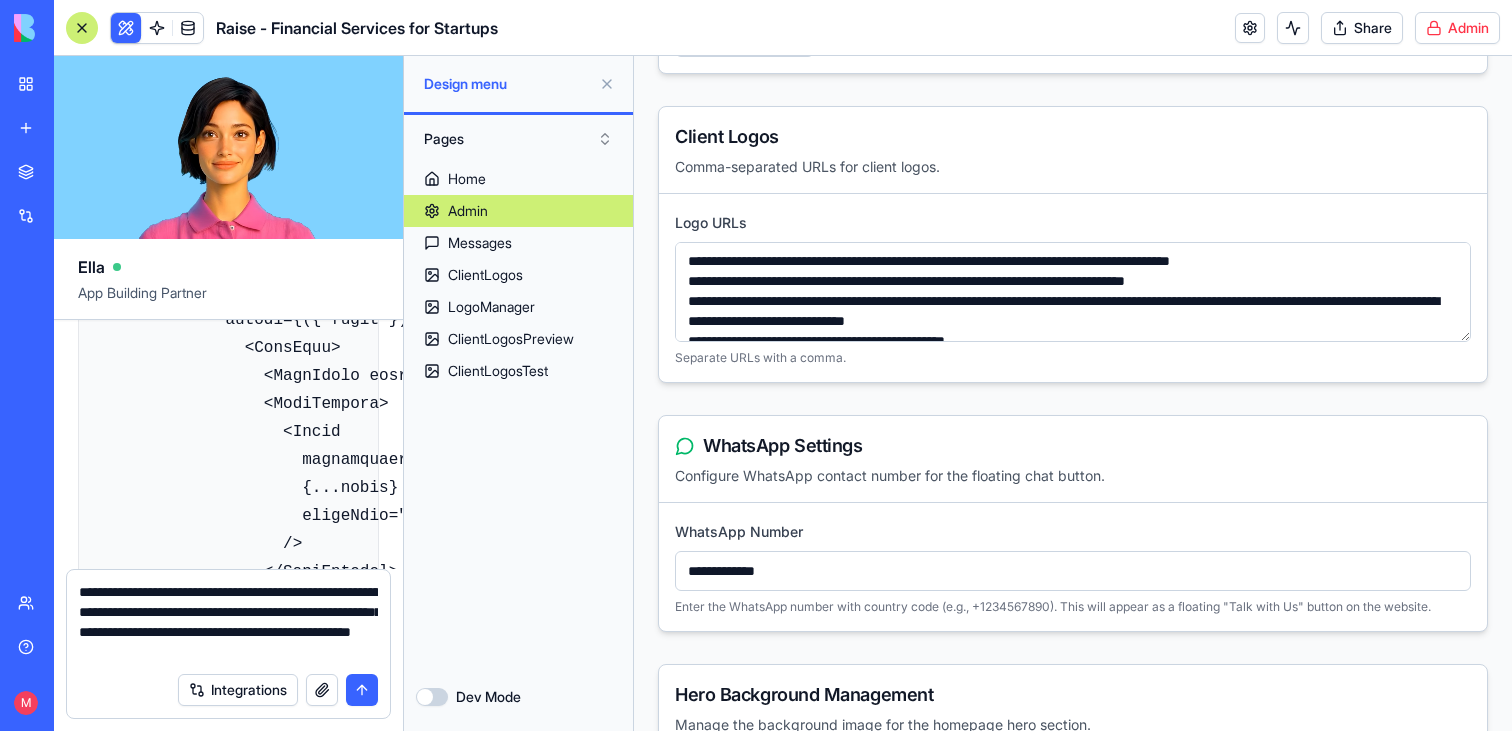 type 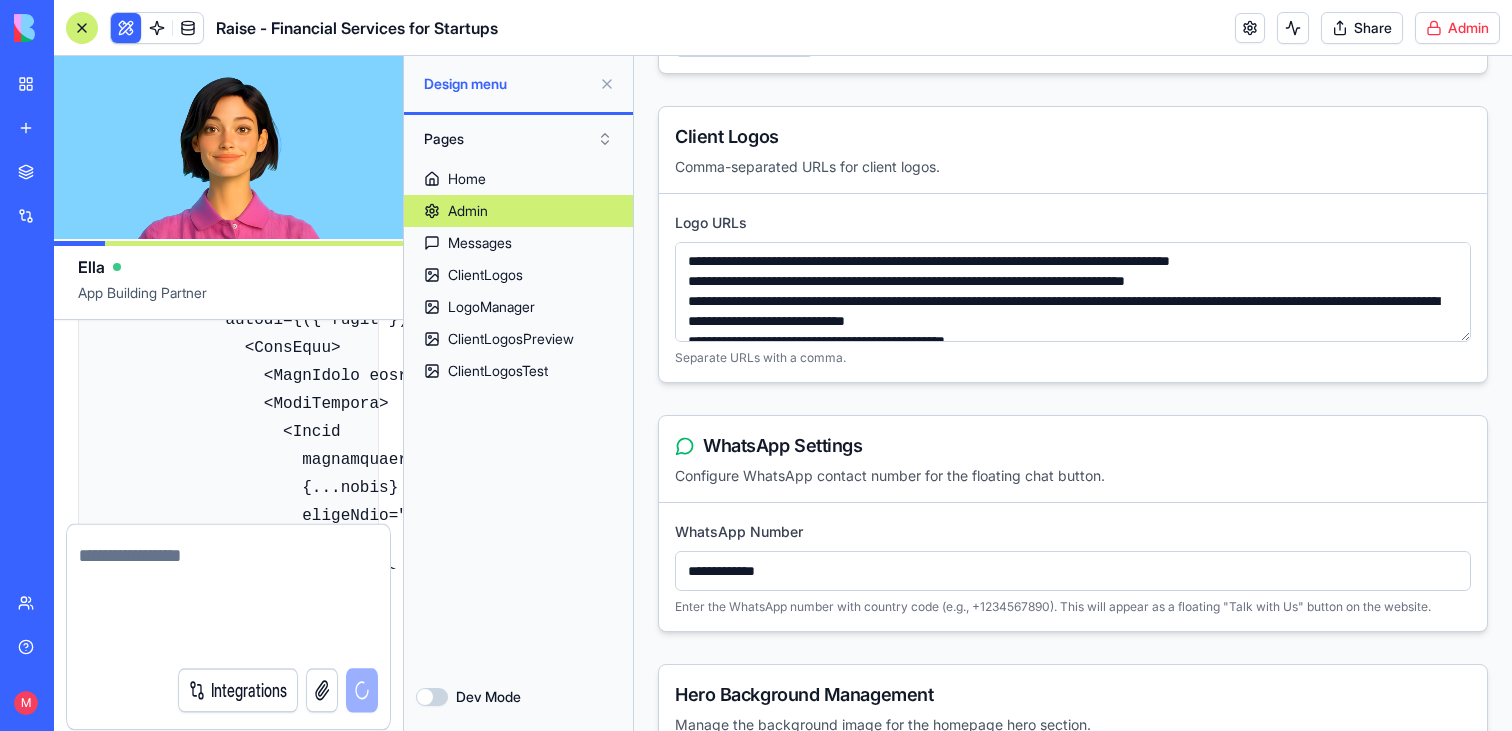 scroll, scrollTop: 257216, scrollLeft: 0, axis: vertical 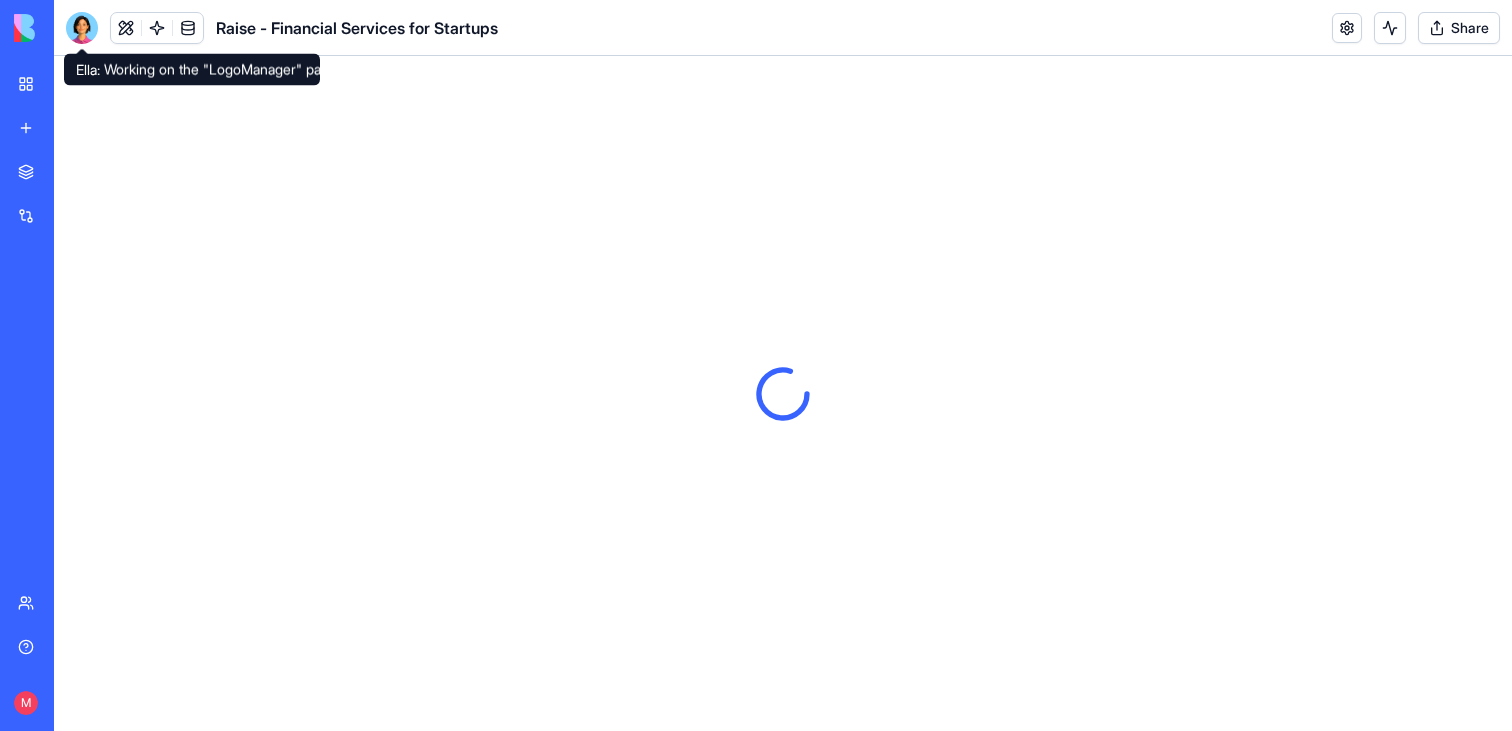 click at bounding box center [82, 28] 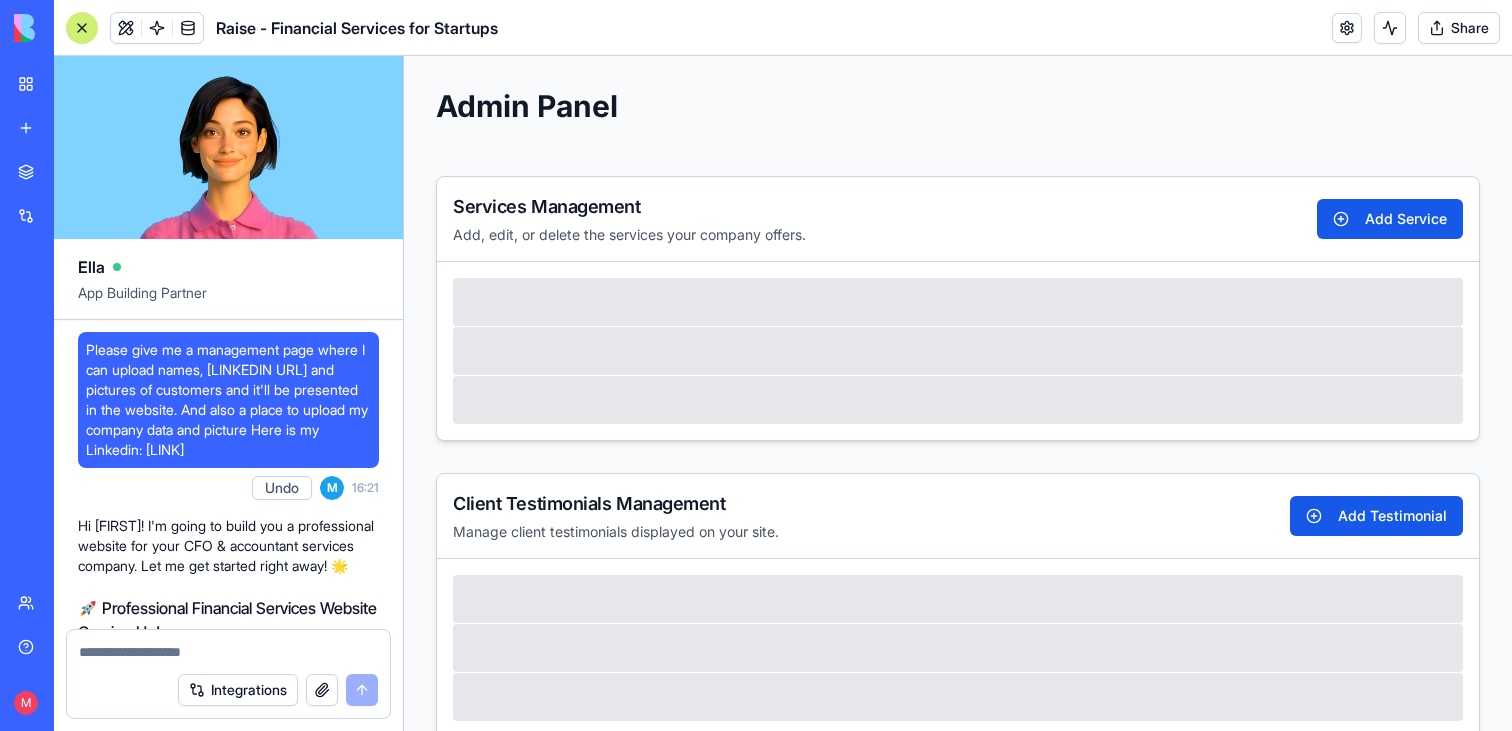 scroll, scrollTop: 257408, scrollLeft: 0, axis: vertical 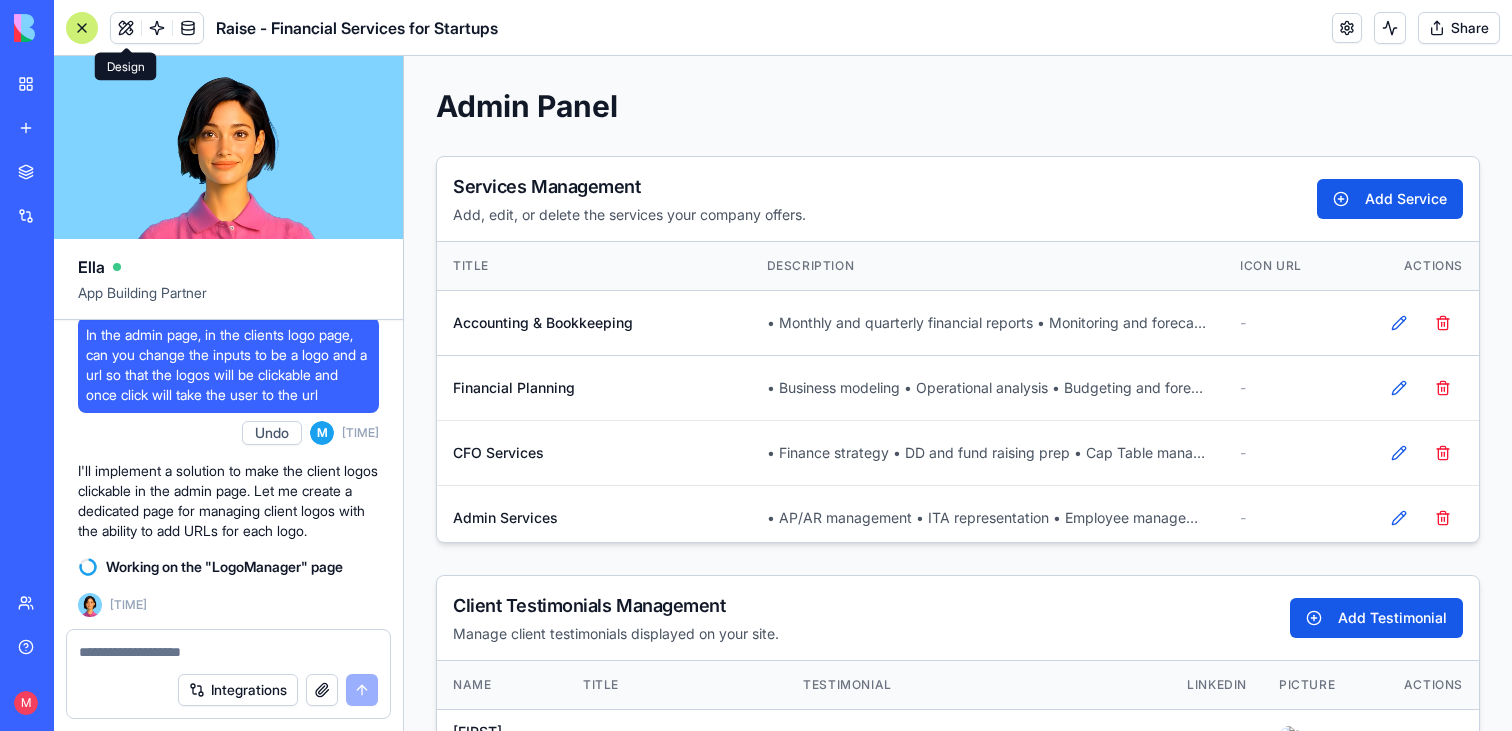 click at bounding box center [126, 28] 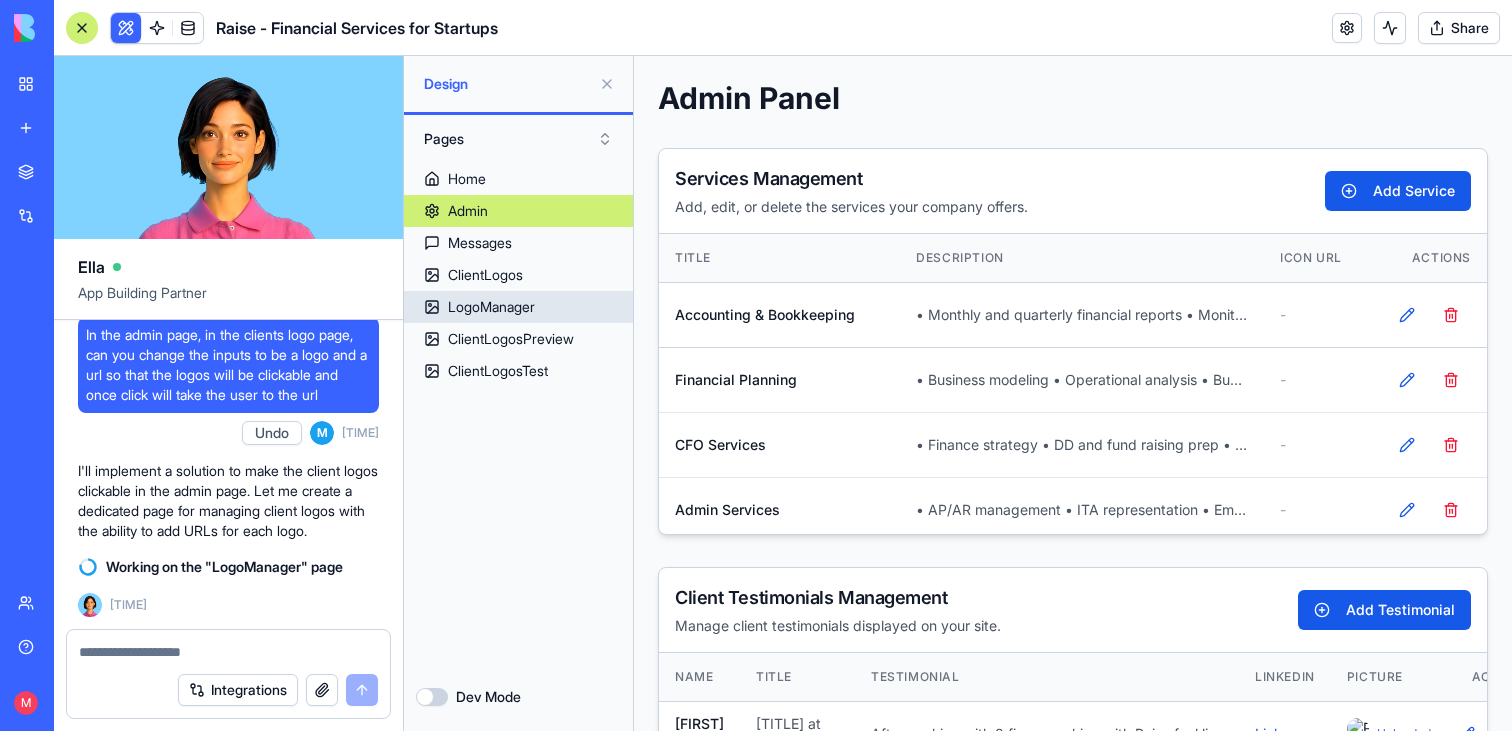 click on "LogoManager" at bounding box center [518, 307] 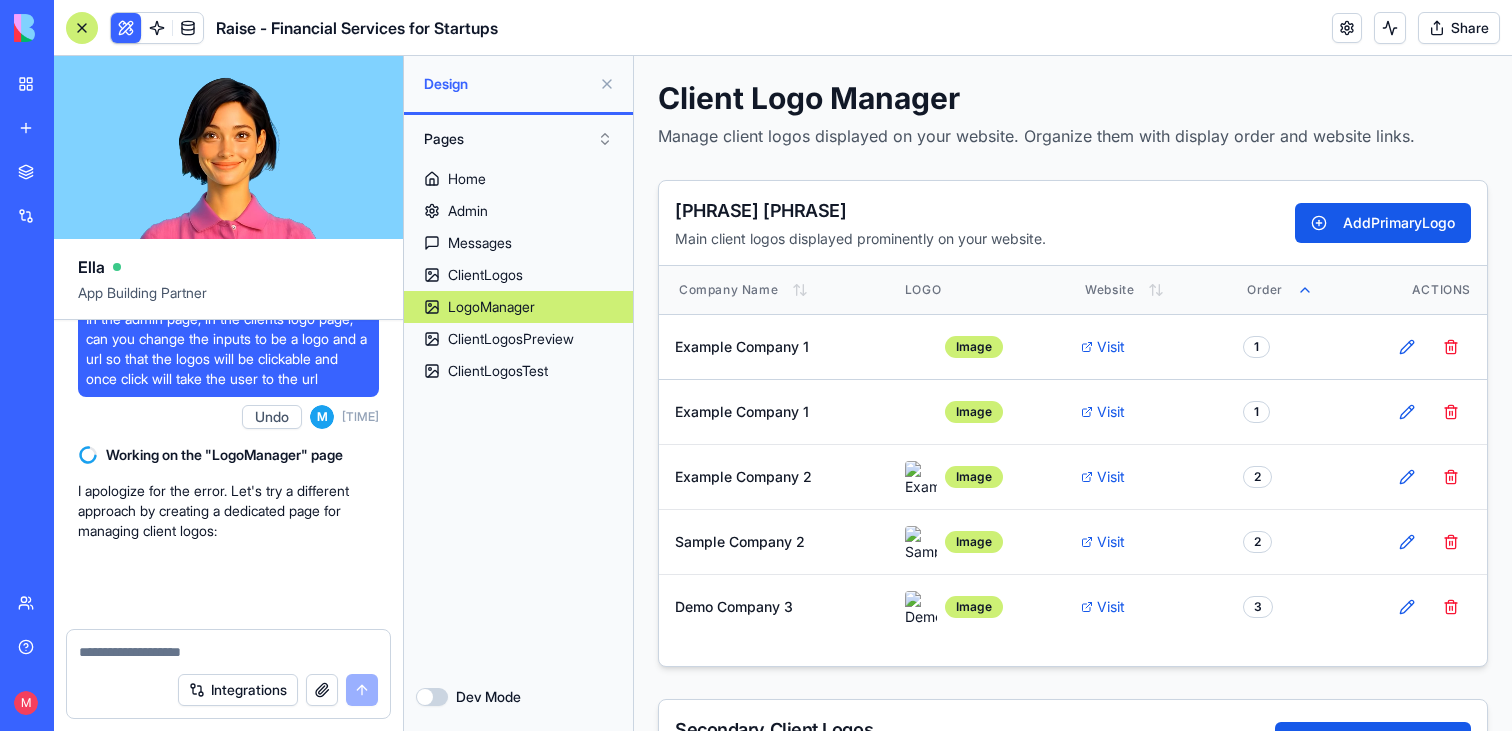 scroll, scrollTop: 257404, scrollLeft: 0, axis: vertical 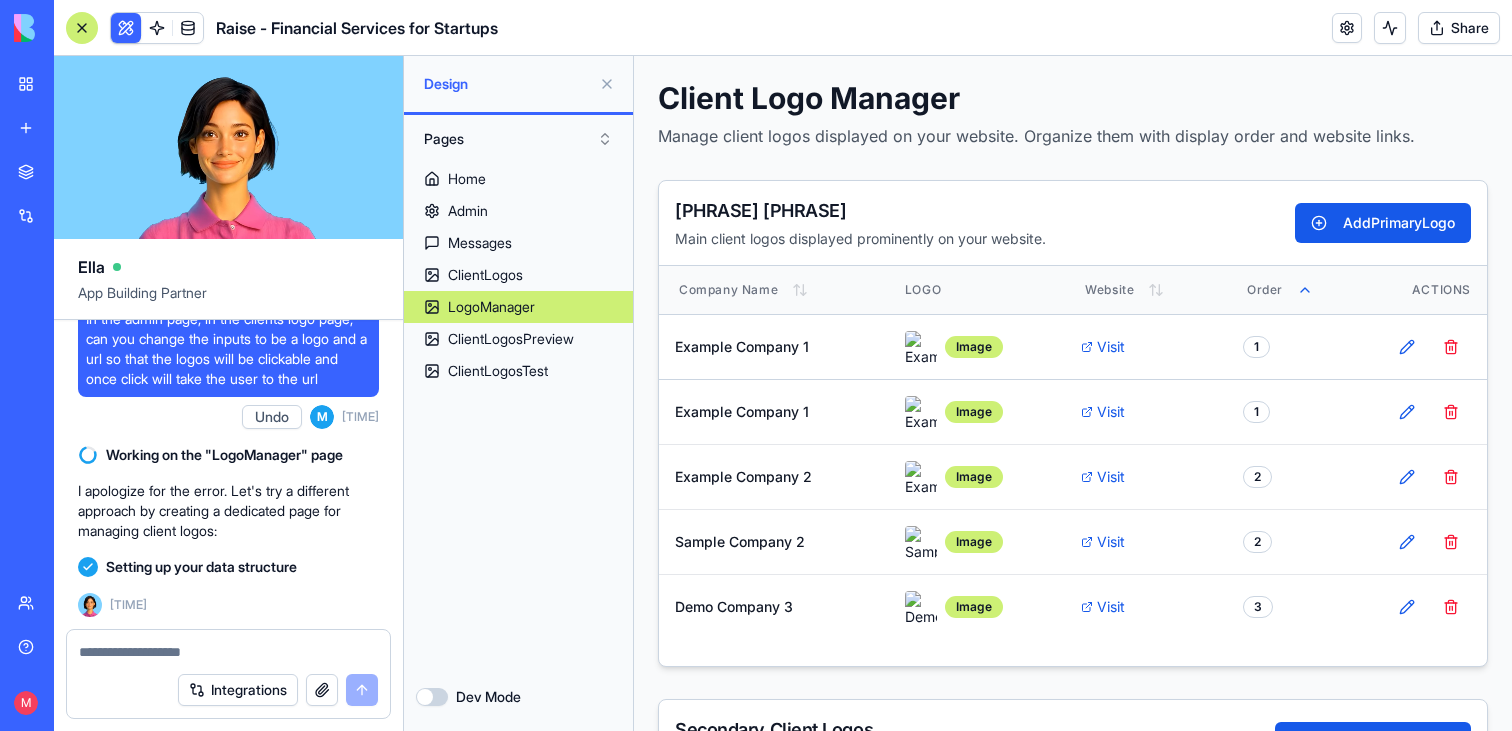 type 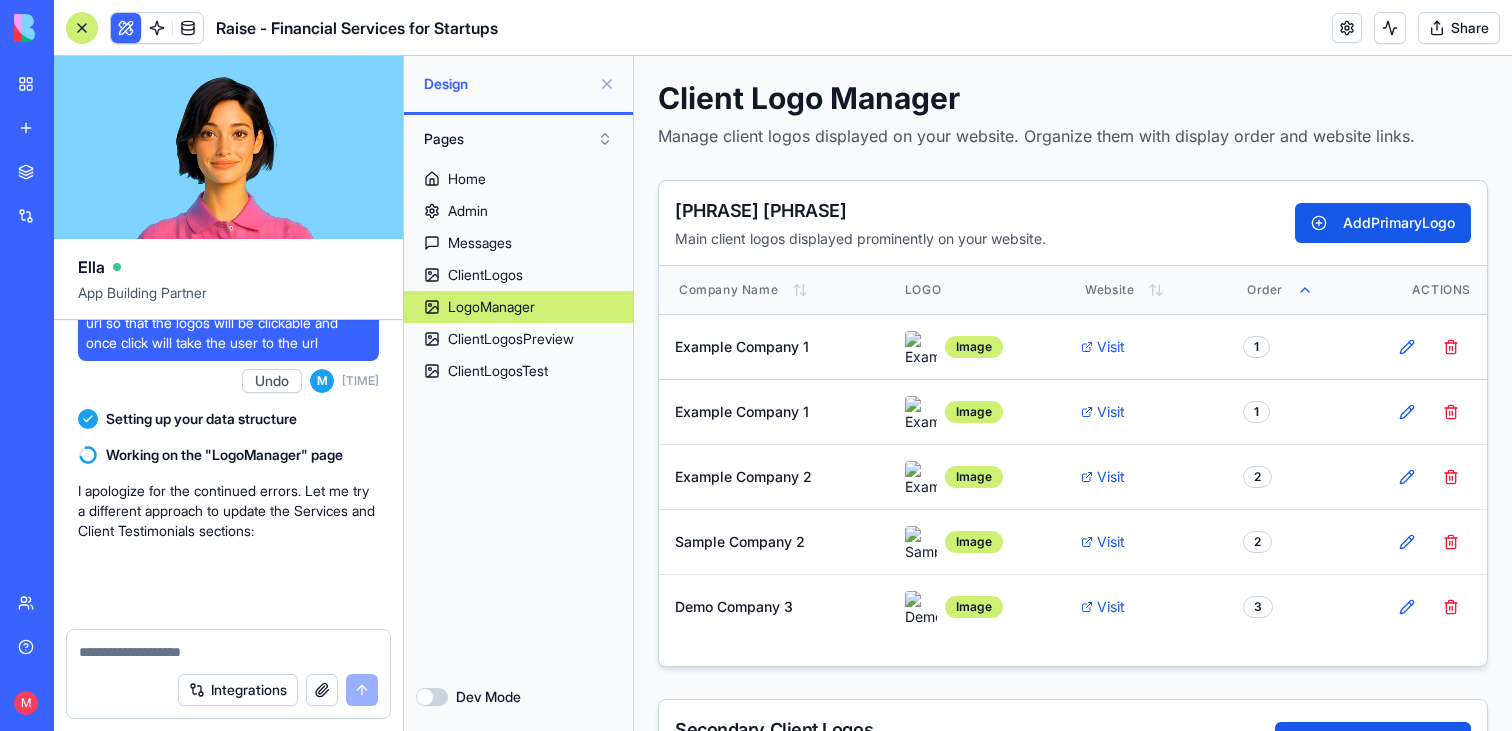 scroll, scrollTop: 257440, scrollLeft: 0, axis: vertical 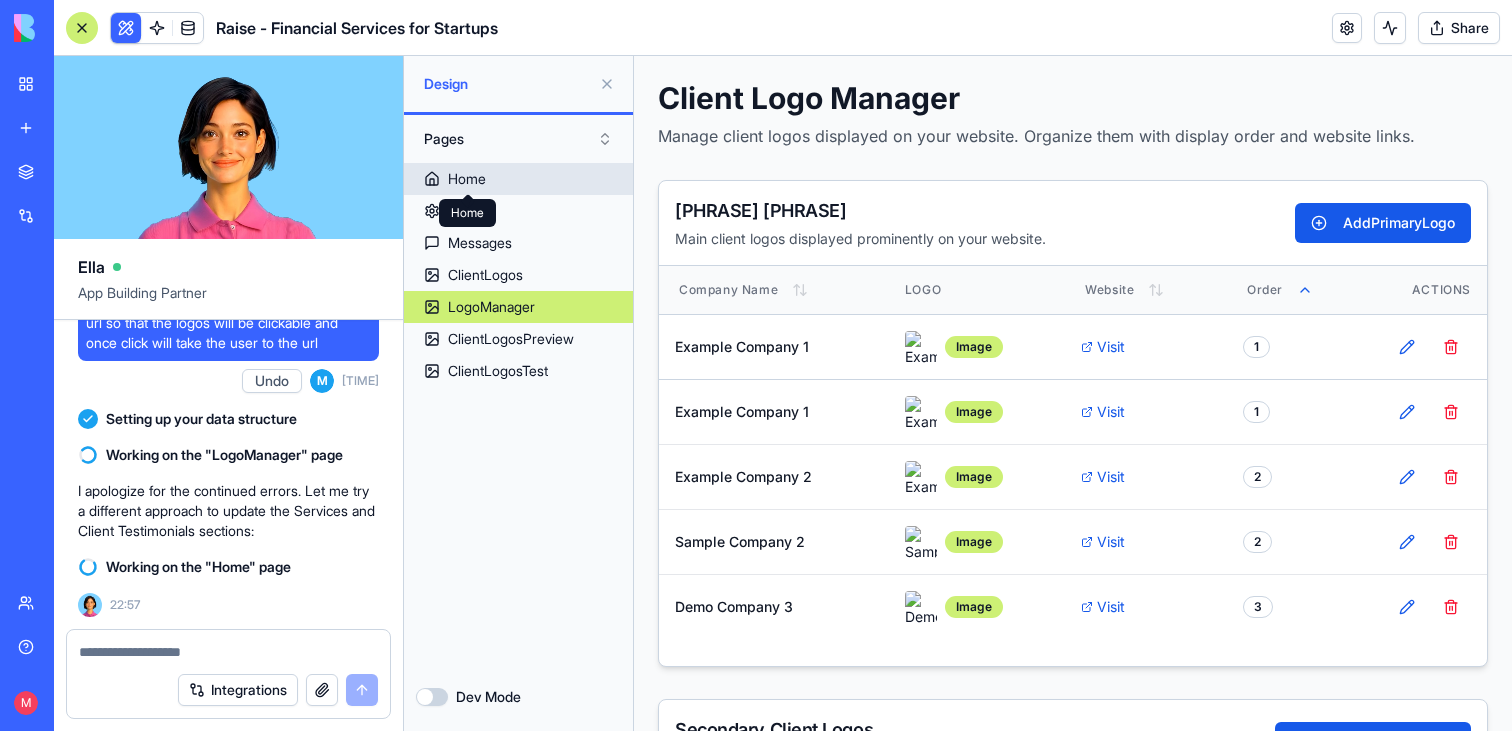 click on "Home" at bounding box center (467, 179) 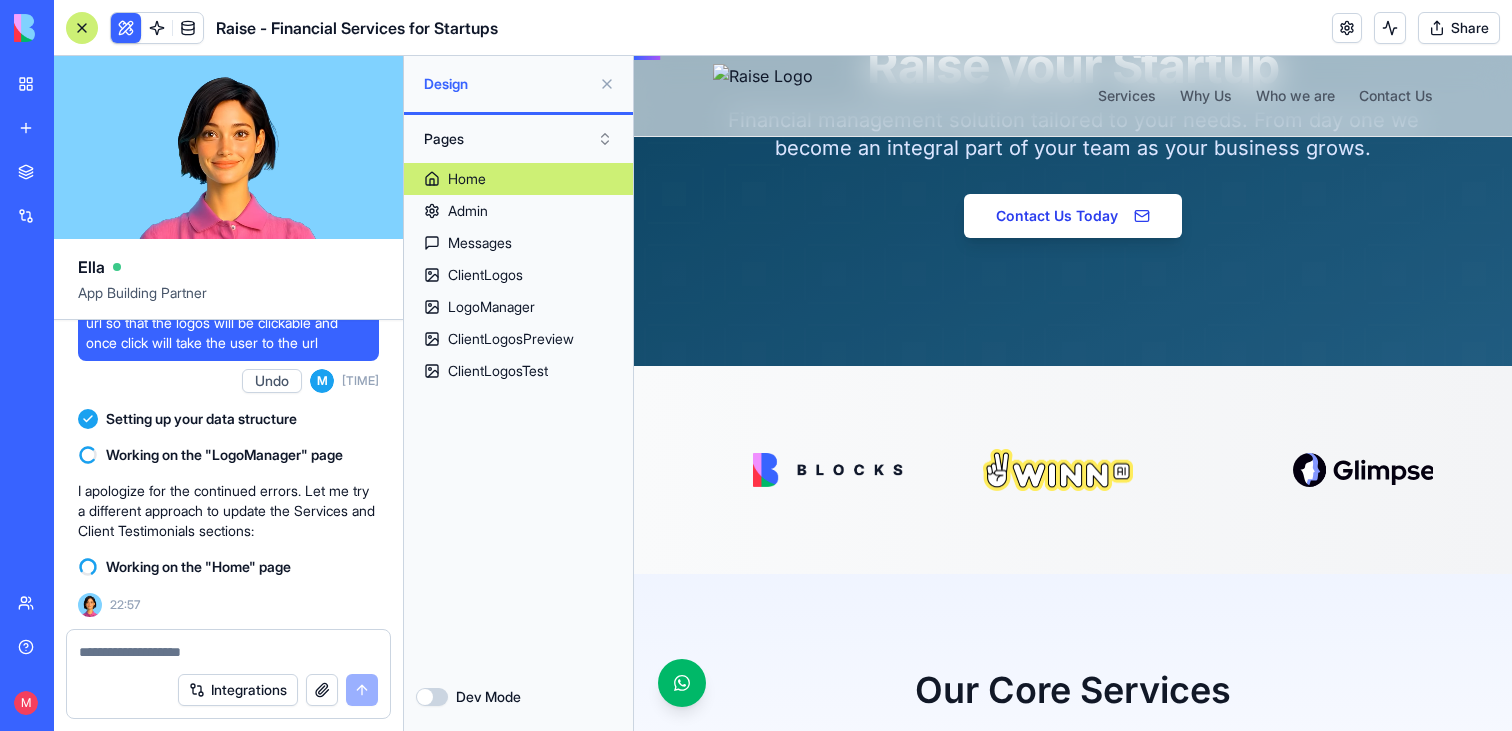 scroll, scrollTop: 294, scrollLeft: 0, axis: vertical 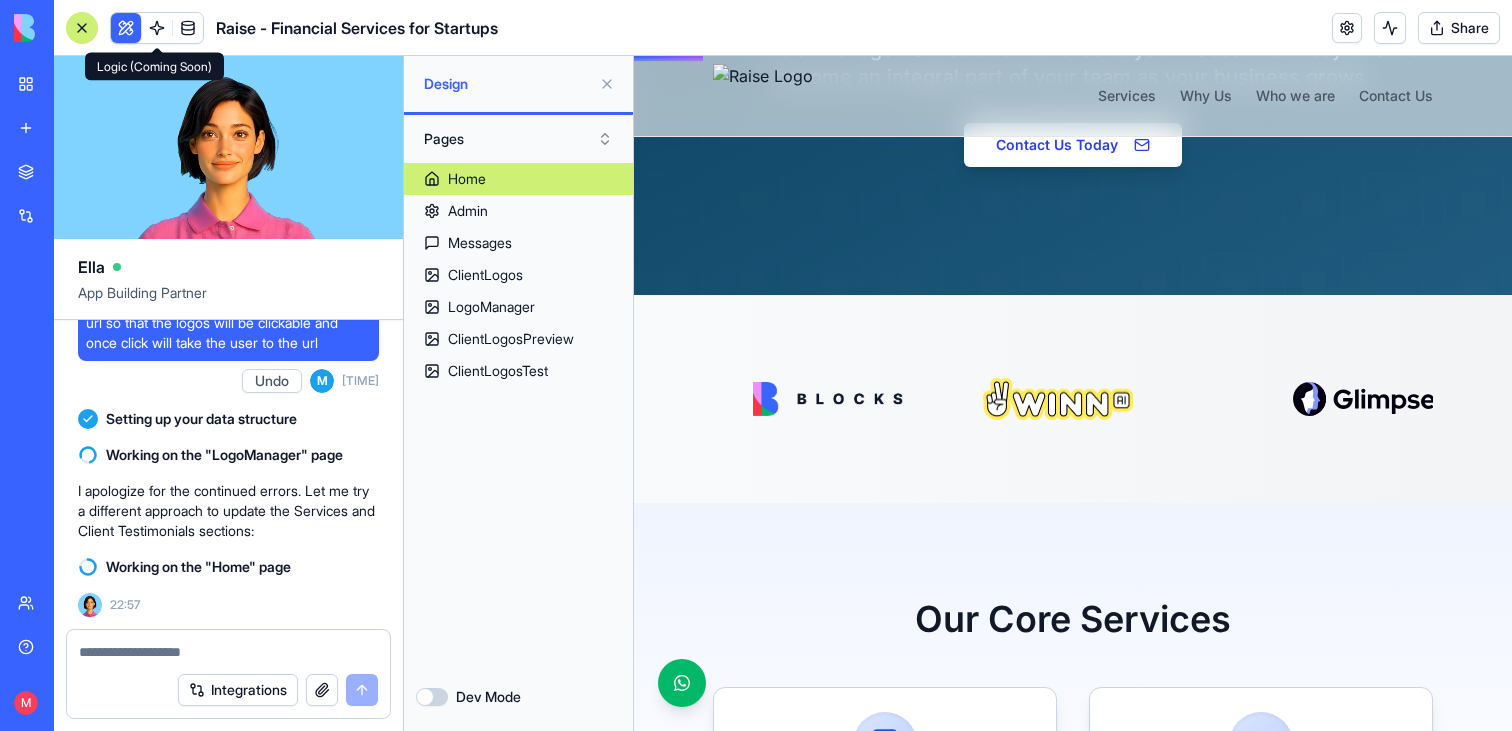 click at bounding box center (157, 28) 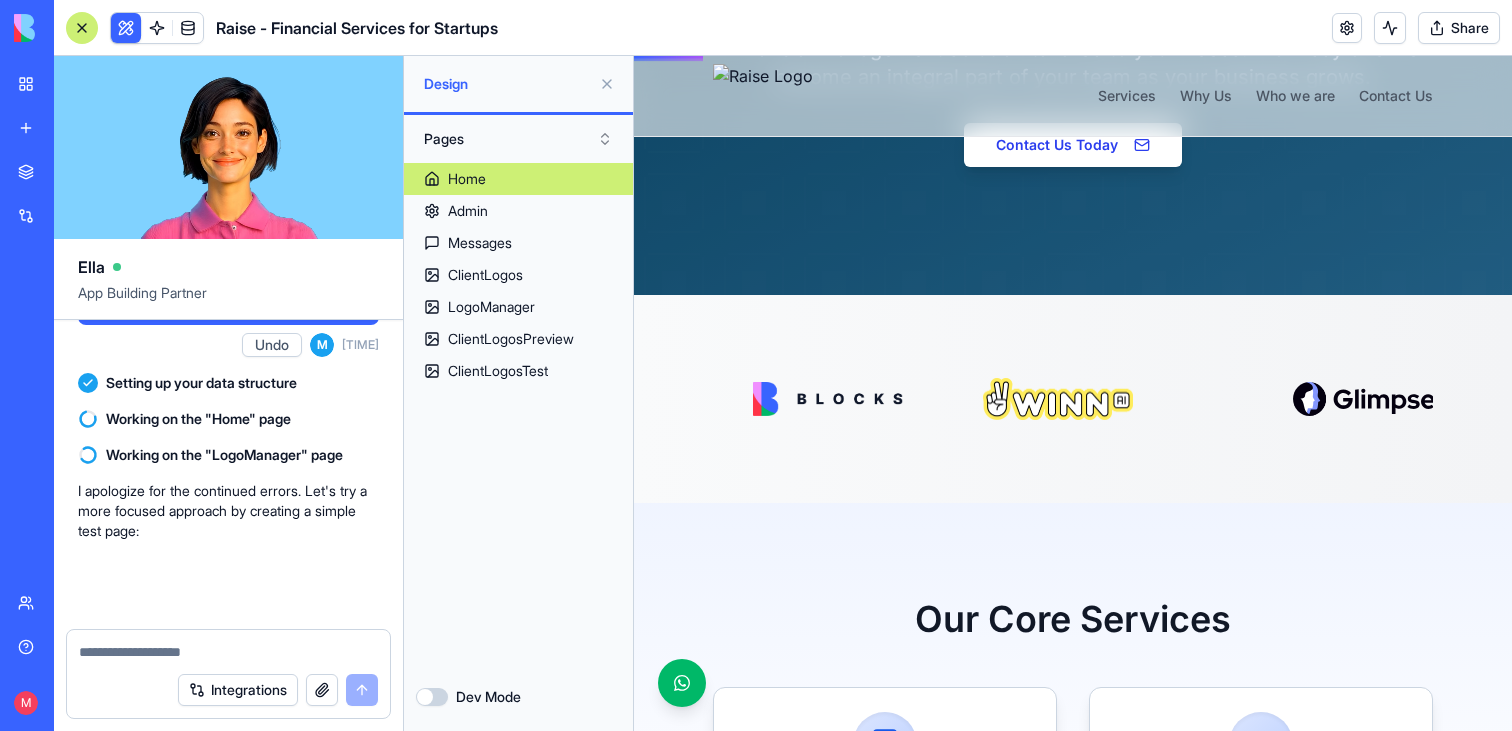 scroll, scrollTop: 257476, scrollLeft: 0, axis: vertical 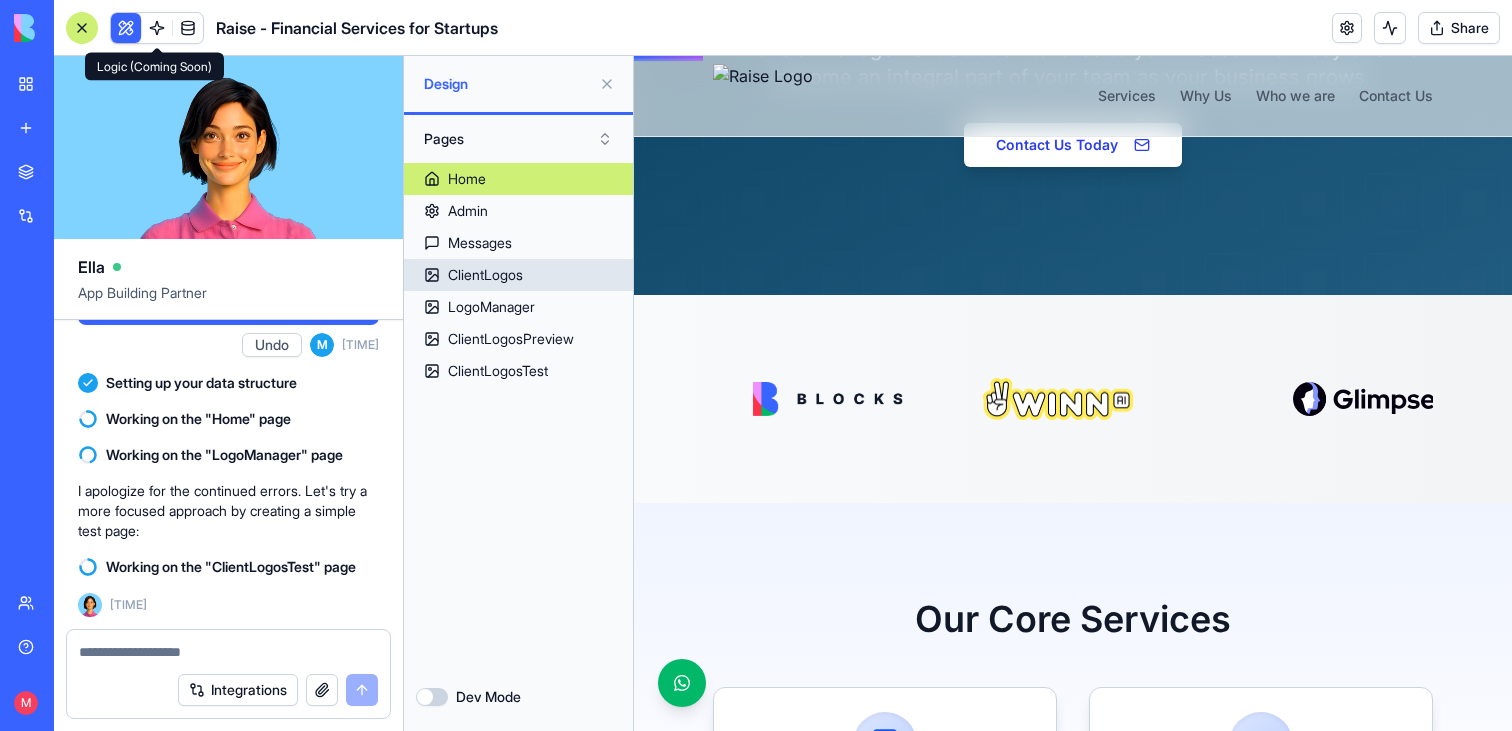 click on "ClientLogos" at bounding box center (518, 275) 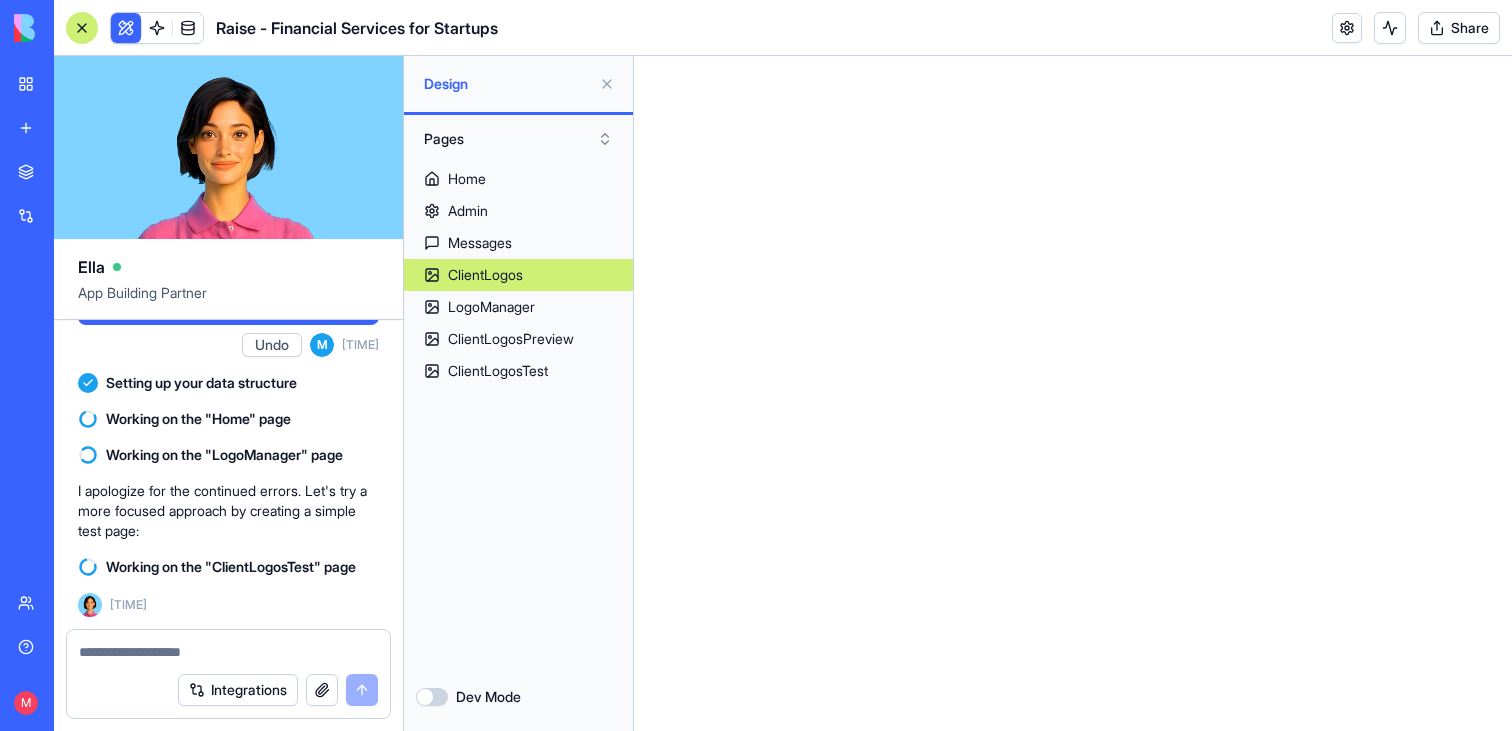 scroll, scrollTop: 0, scrollLeft: 0, axis: both 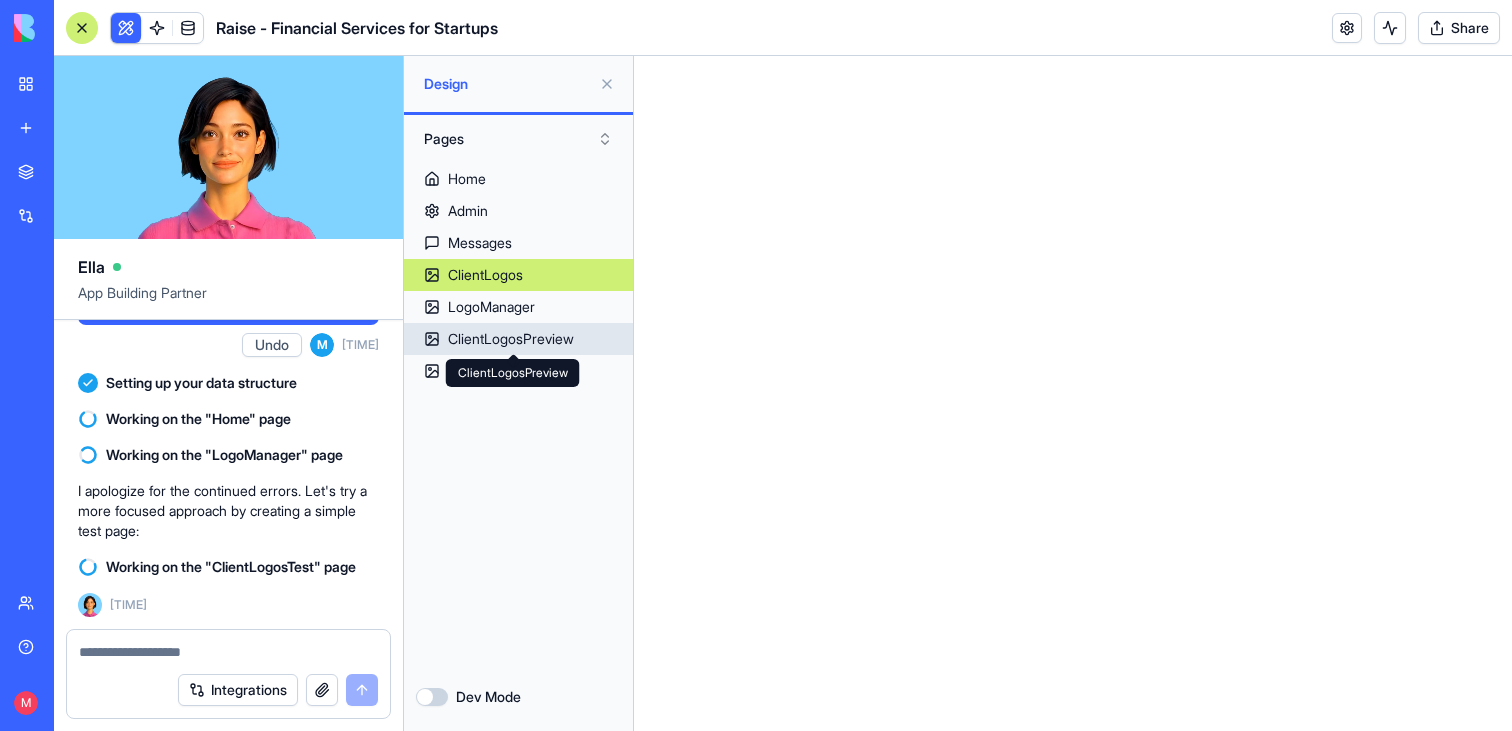 click on "ClientLogosPreview ClientLogosPreview" at bounding box center (513, 373) 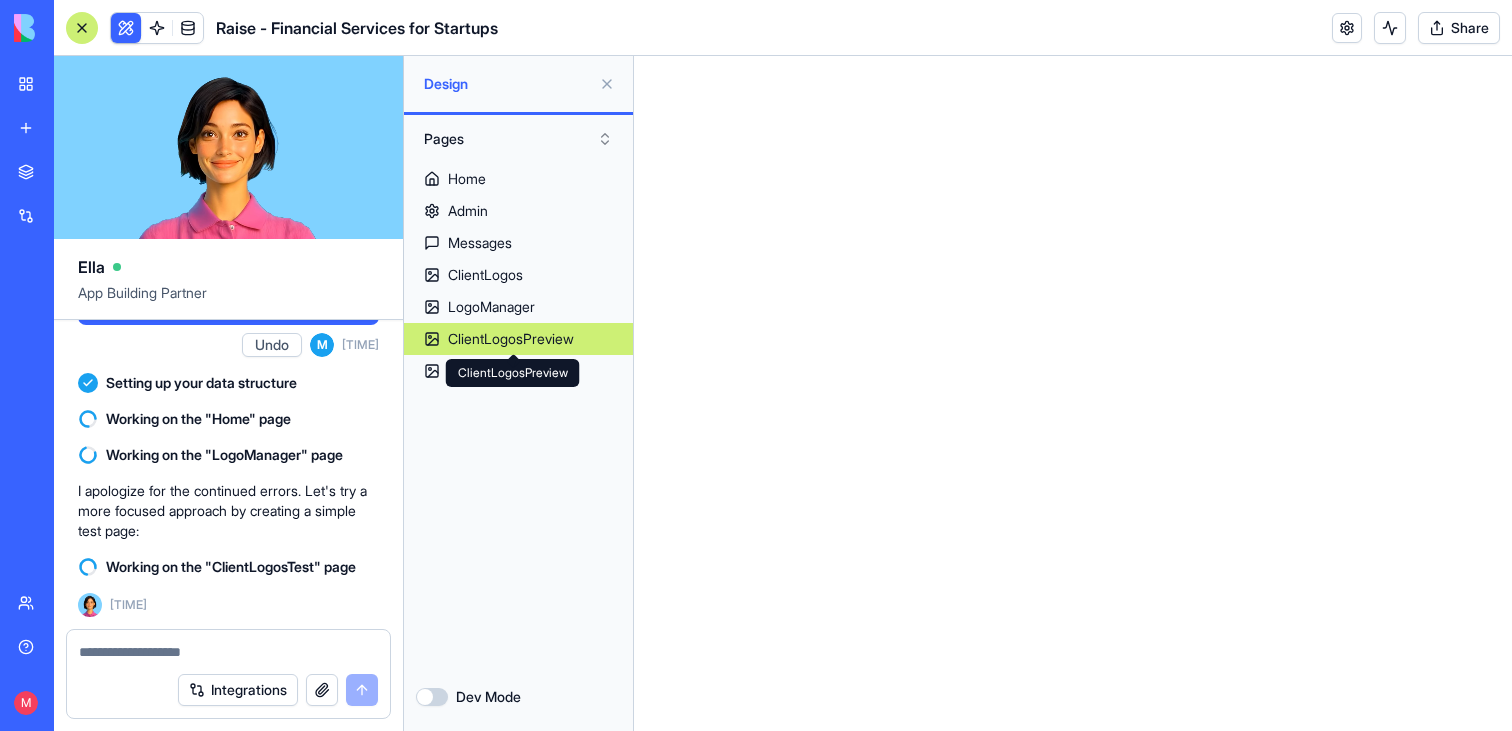 click on "ClientLogosPreview ClientLogosPreview" at bounding box center [513, 373] 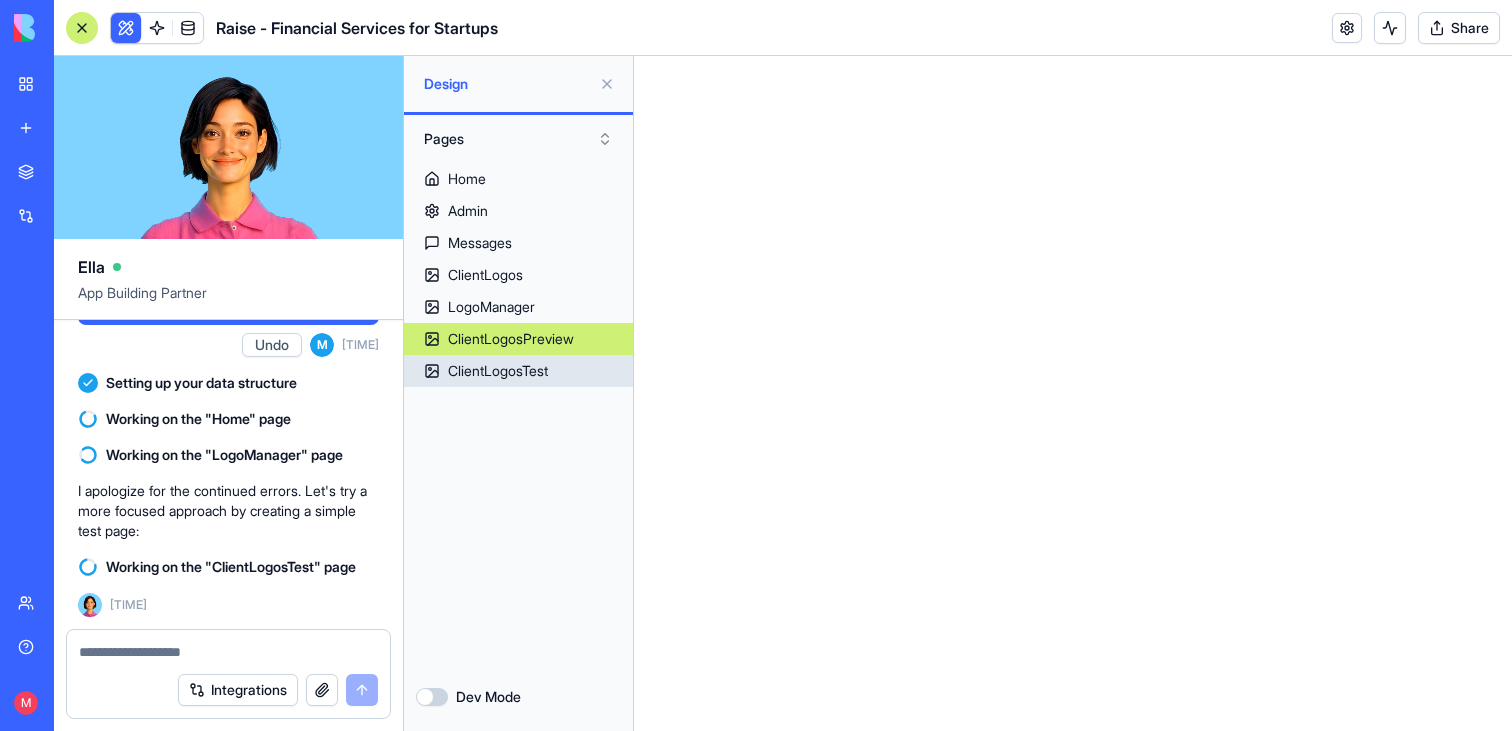 click on "ClientLogosTest" at bounding box center (518, 371) 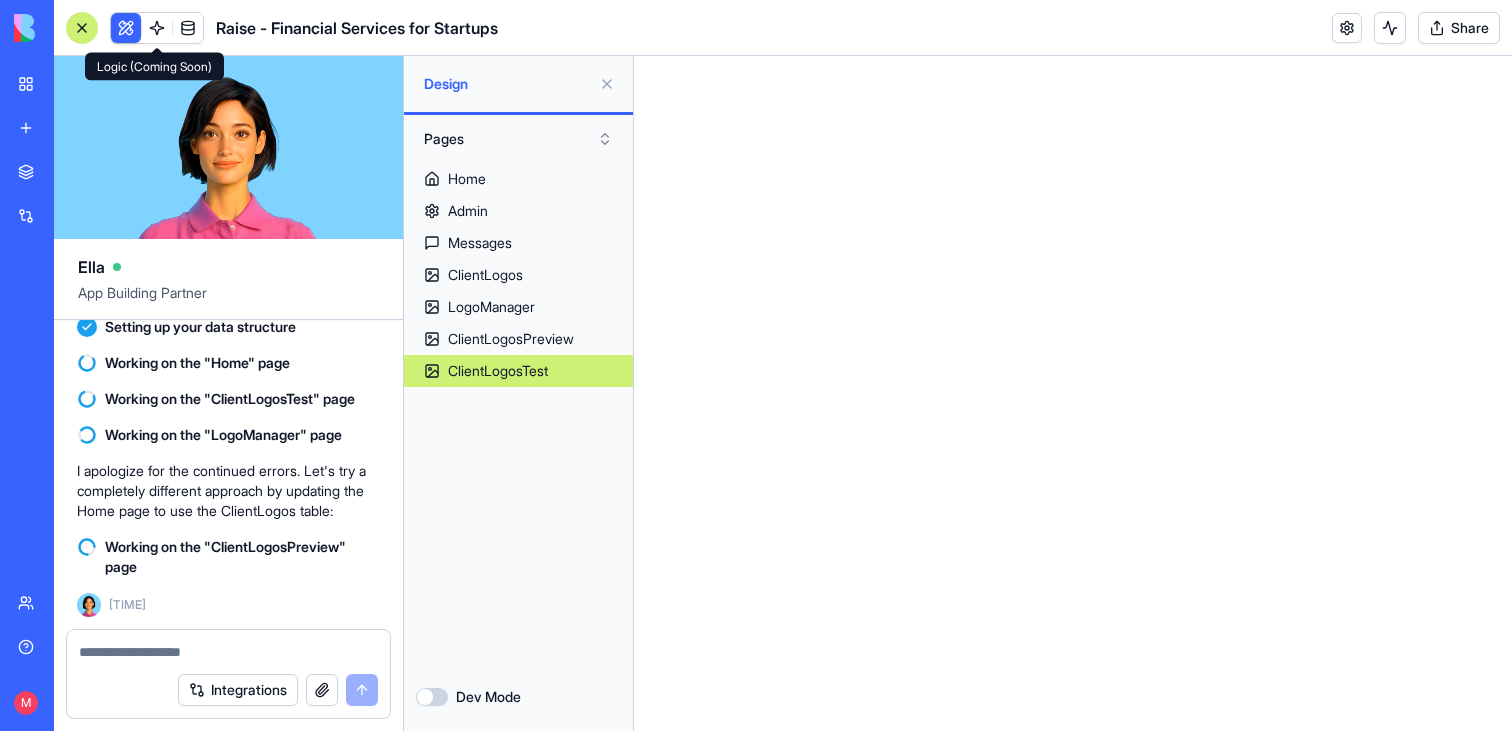 scroll, scrollTop: 257514, scrollLeft: 1, axis: both 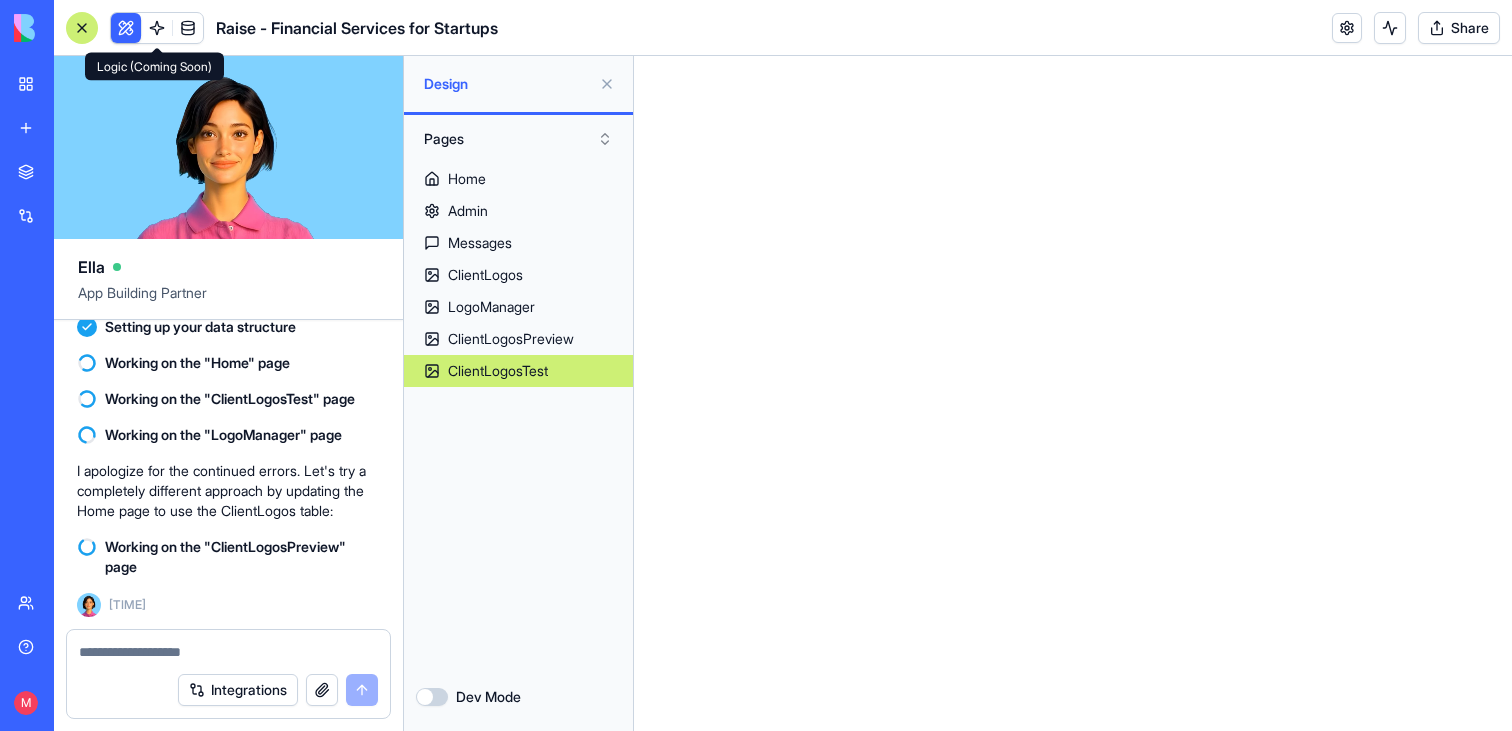 click at bounding box center (228, 147) 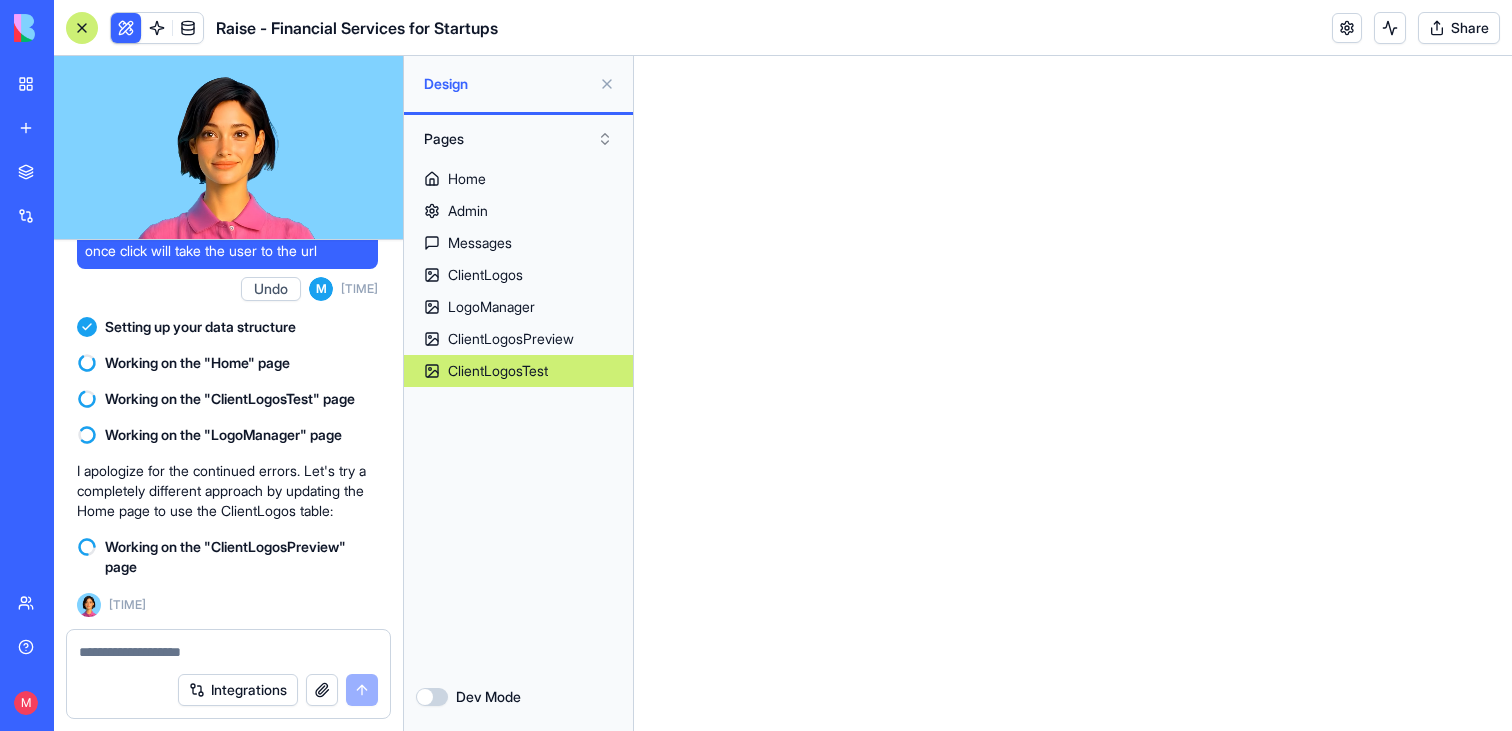 scroll, scrollTop: 257451, scrollLeft: 1, axis: both 